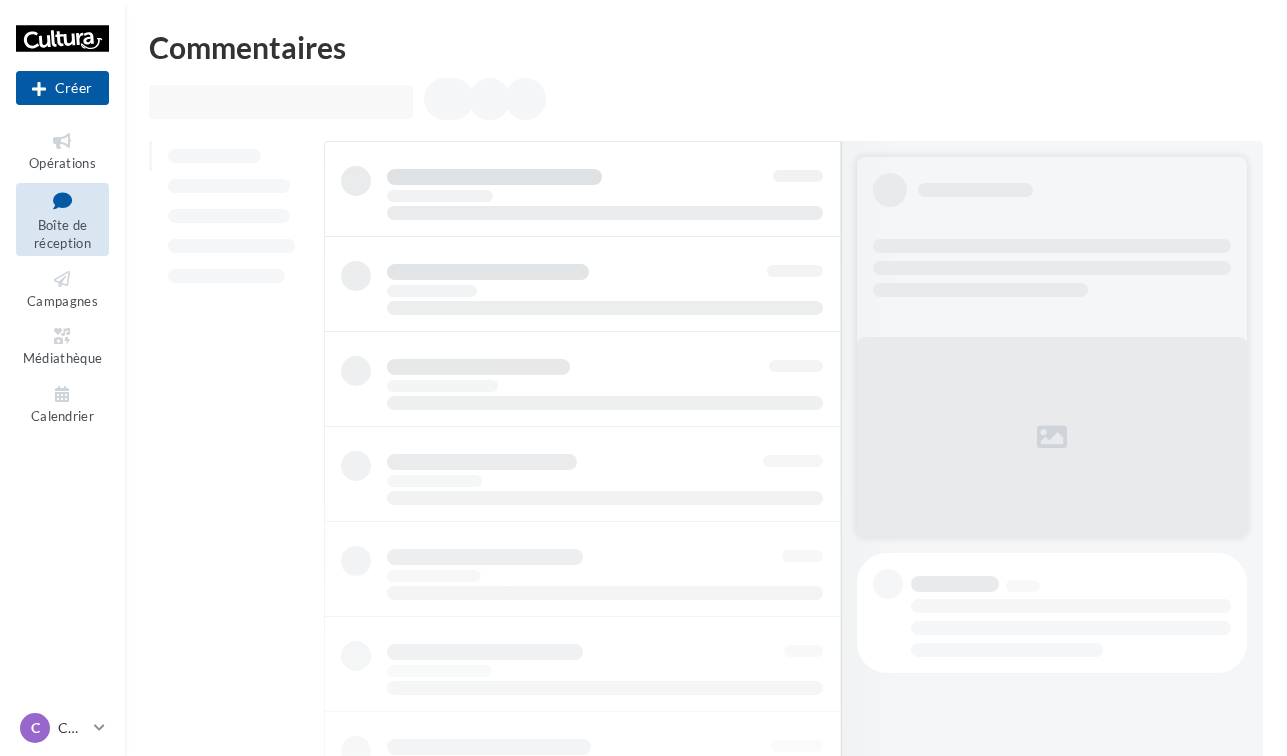 scroll, scrollTop: 0, scrollLeft: 0, axis: both 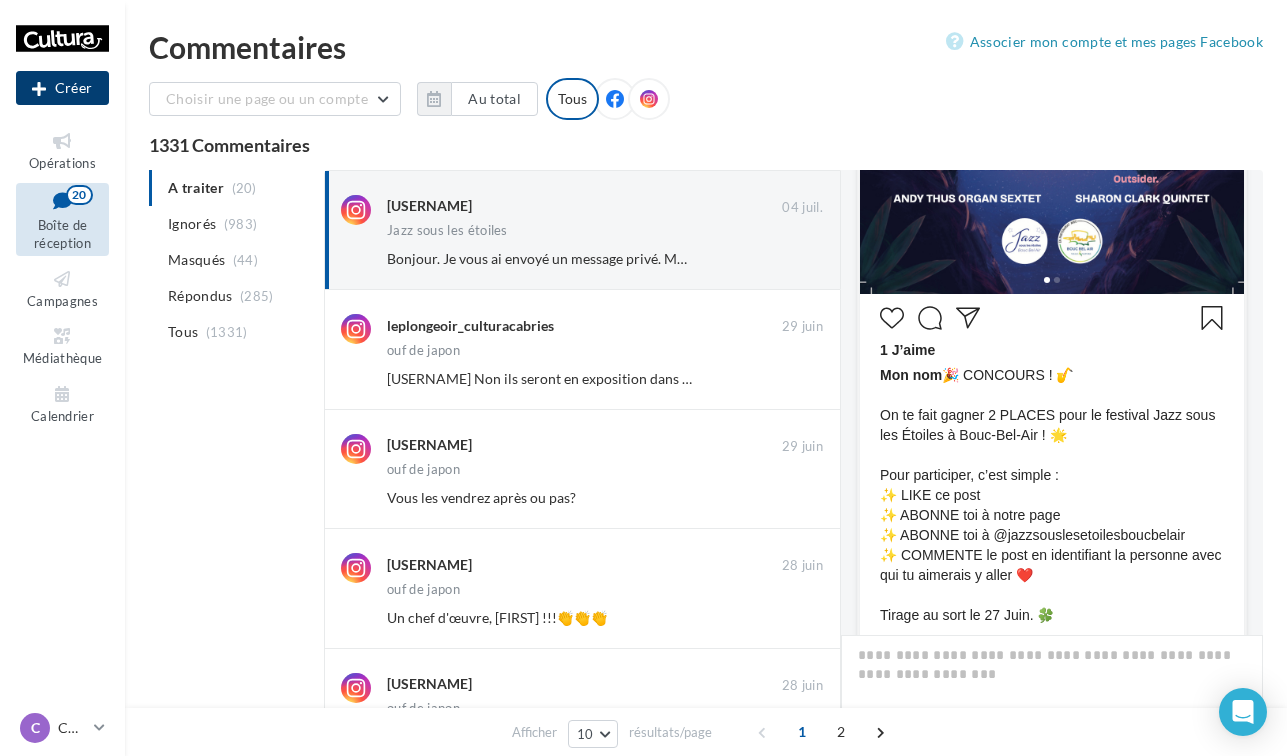 click on "Créer" at bounding box center (62, 88) 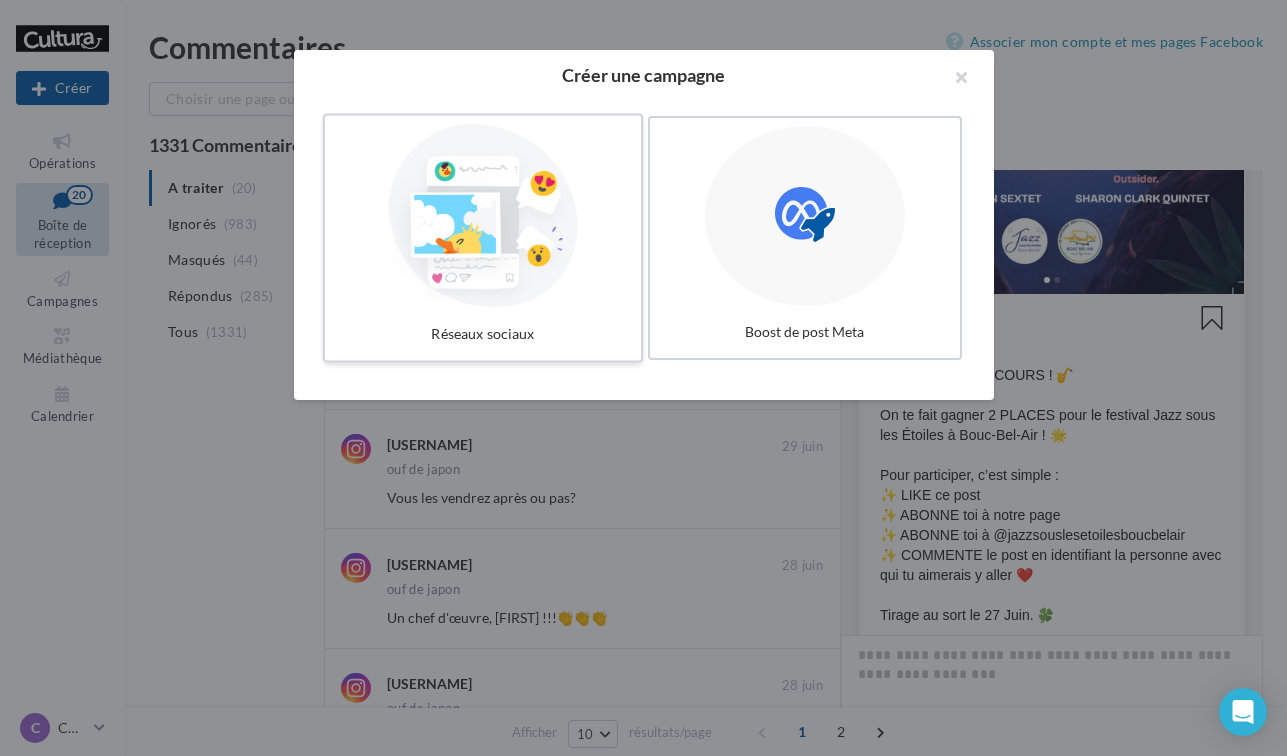 click at bounding box center [483, 216] 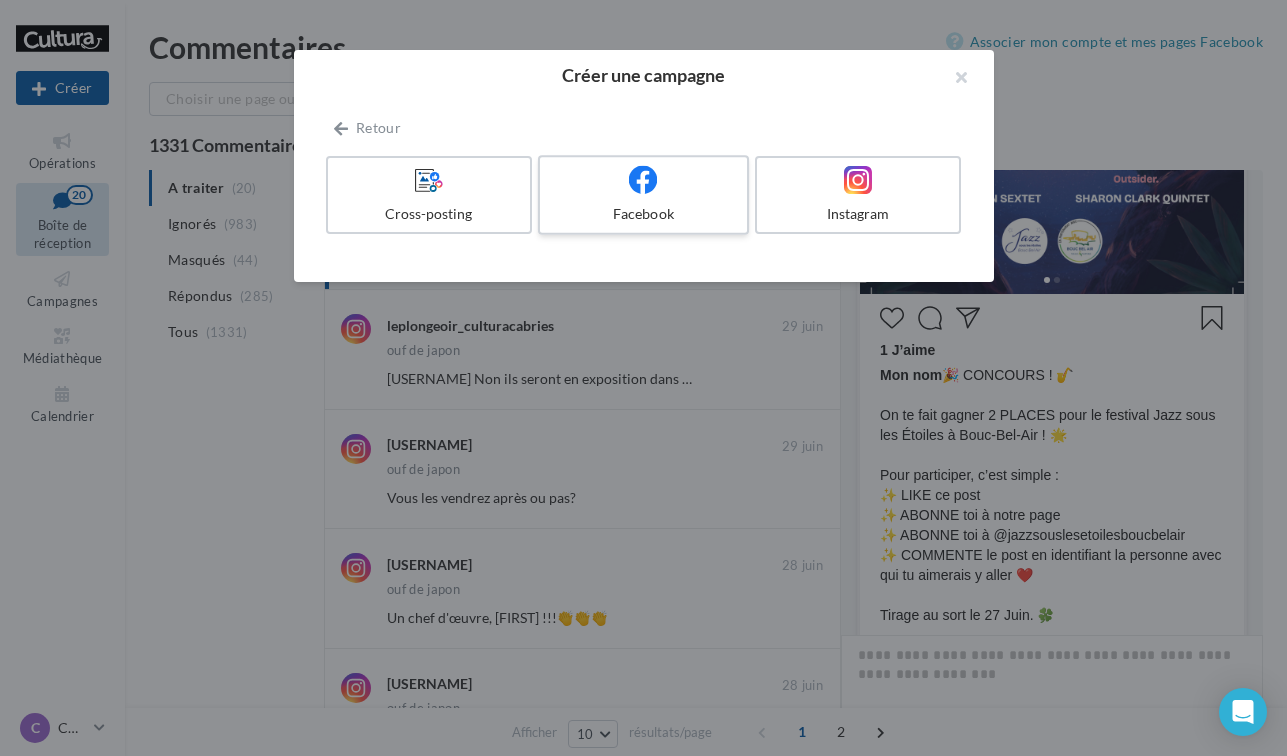 click at bounding box center (643, 180) 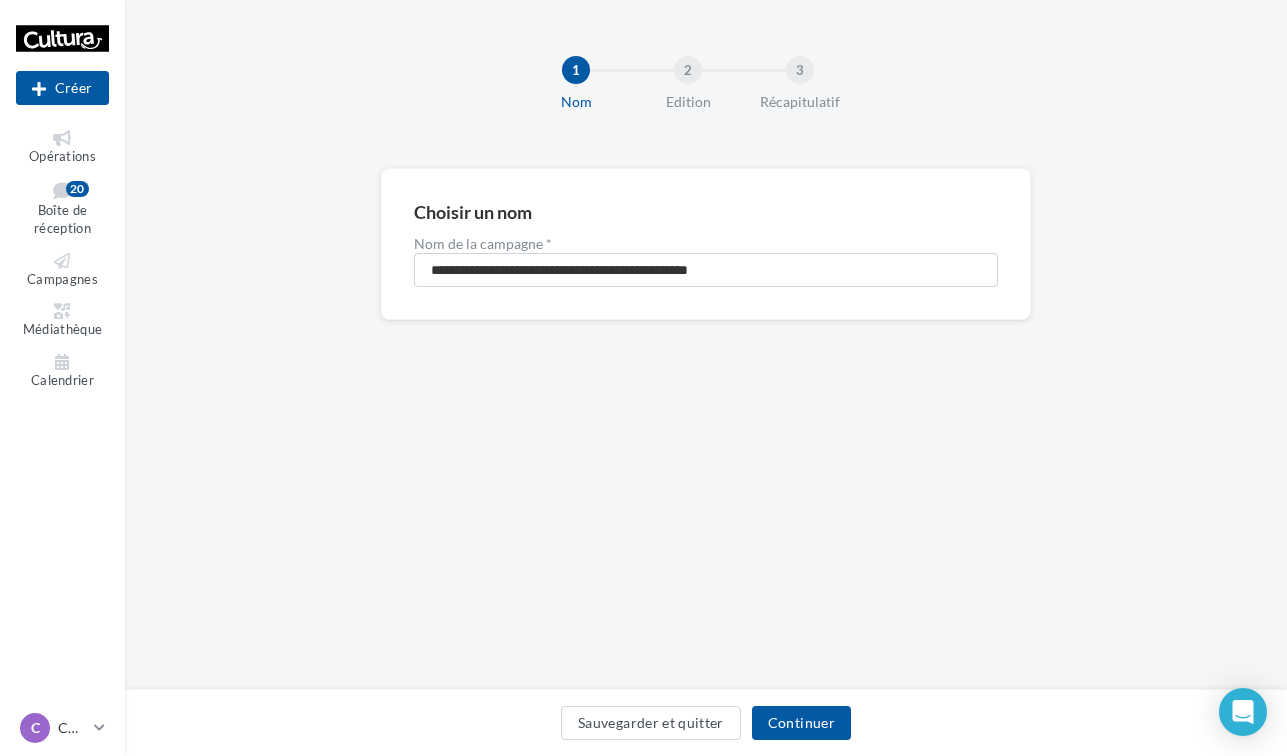 scroll, scrollTop: 0, scrollLeft: 0, axis: both 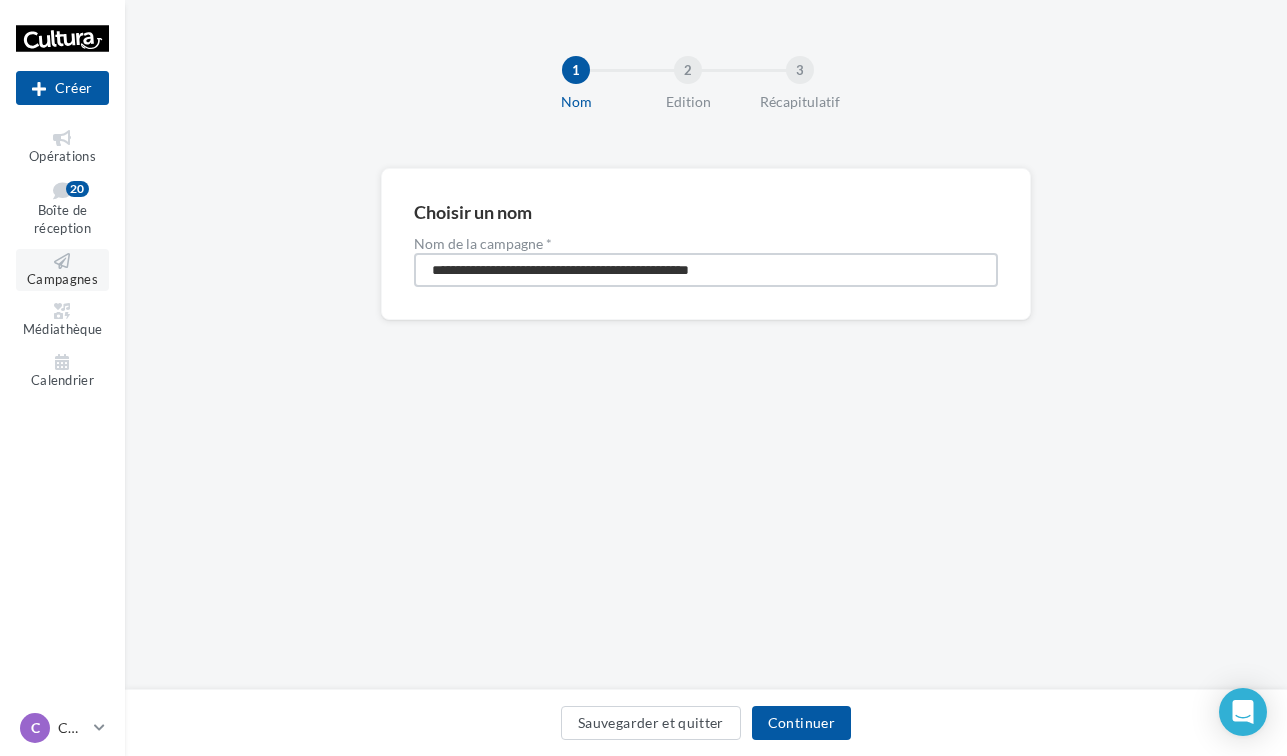 drag, startPoint x: 772, startPoint y: 266, endPoint x: 39, endPoint y: 258, distance: 733.04364 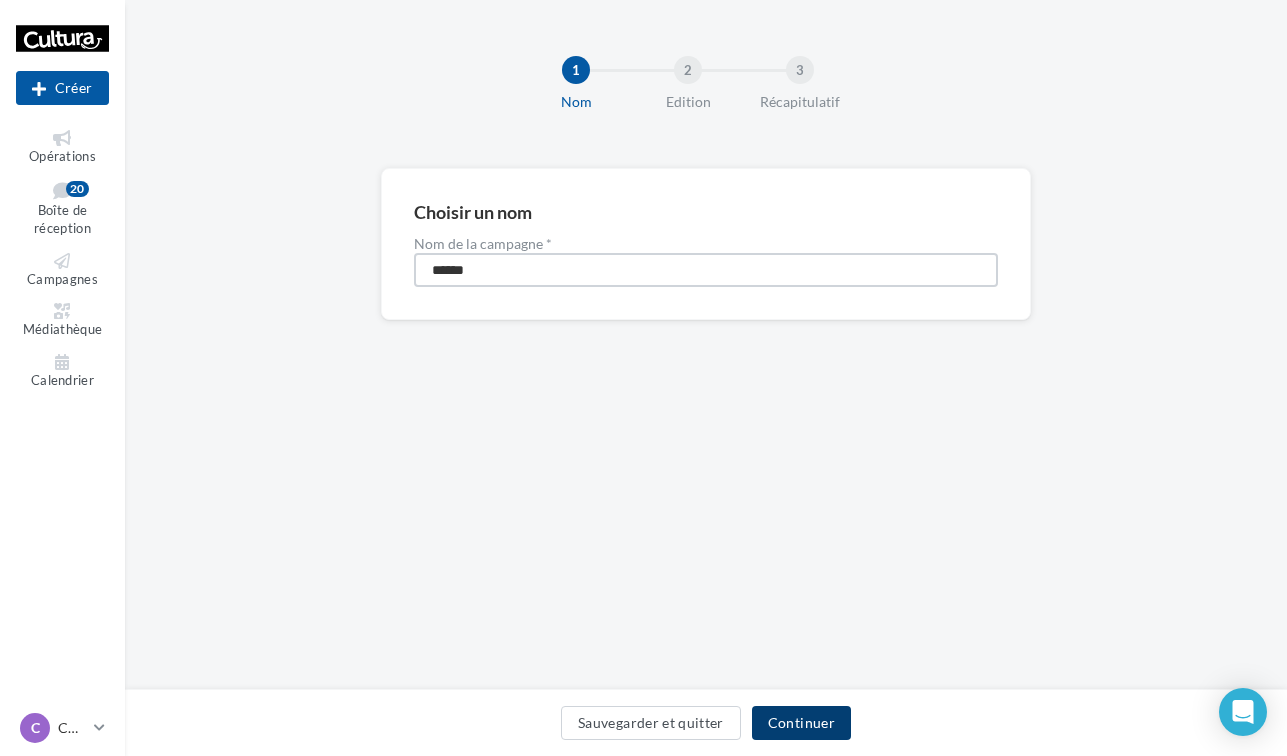 type on "******" 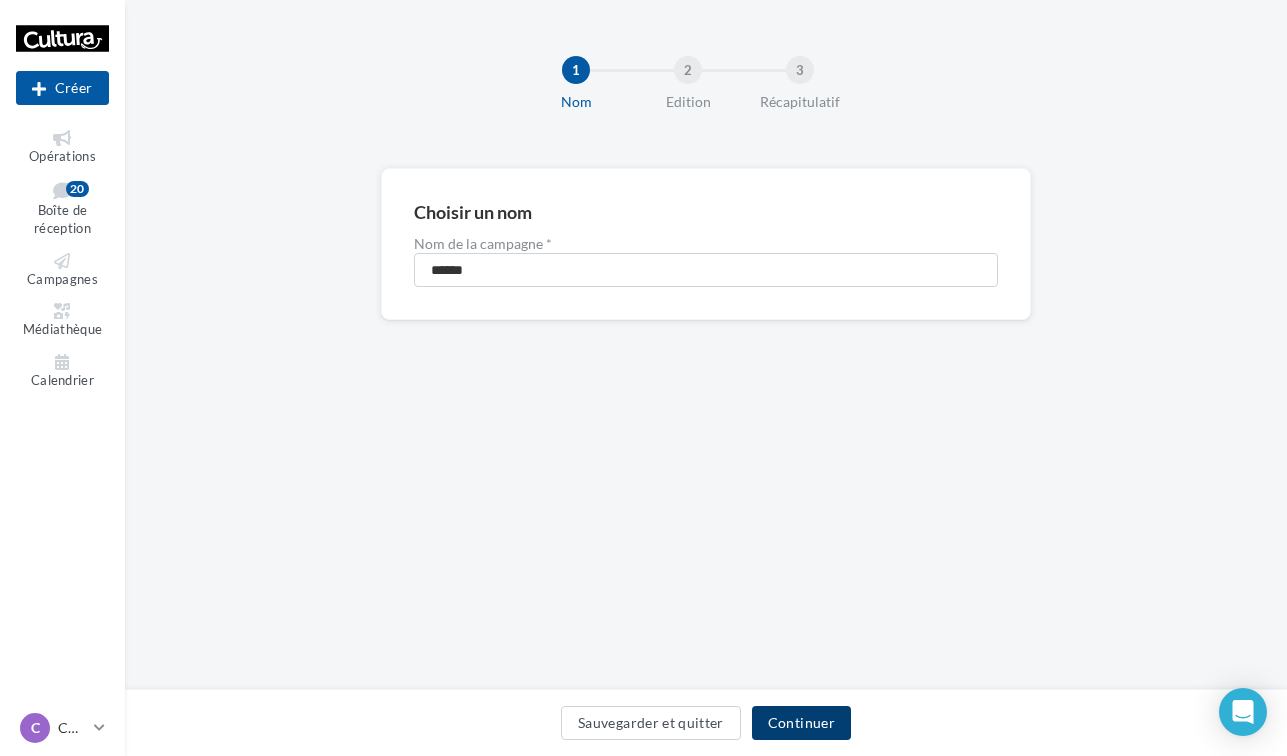 click on "Continuer" at bounding box center (801, 723) 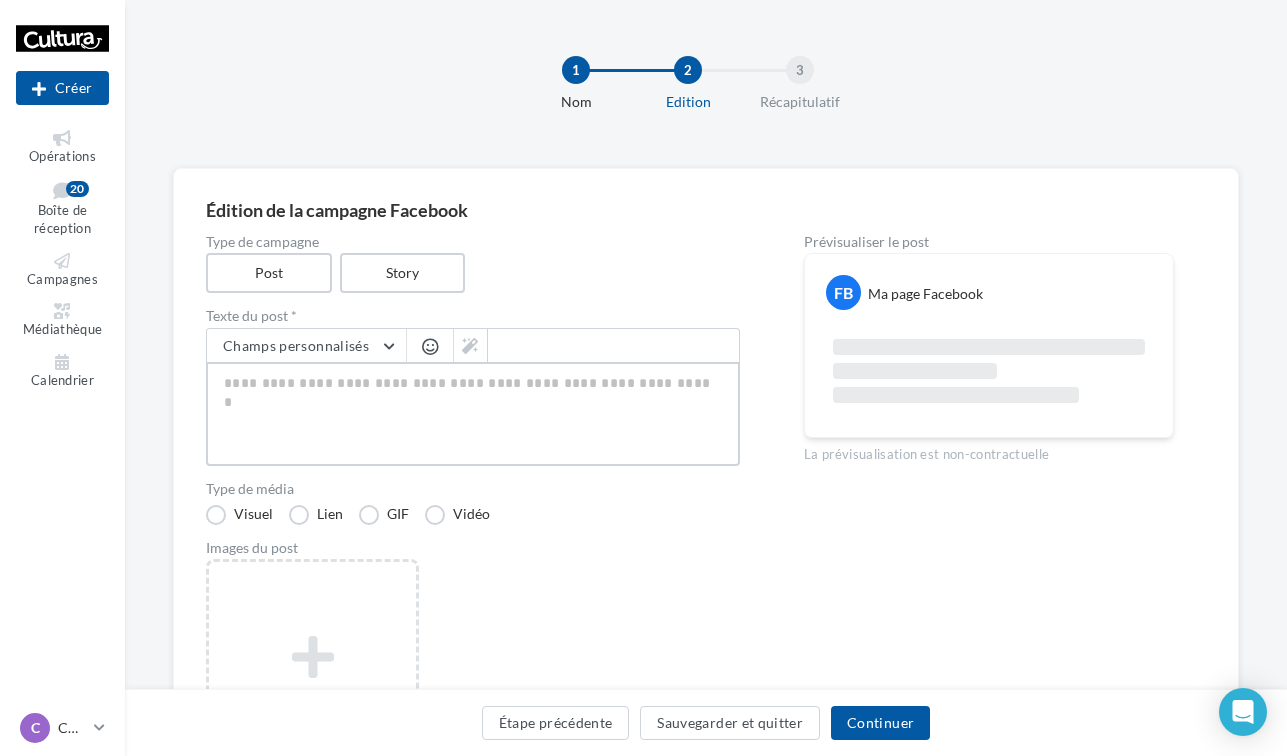 click at bounding box center (473, 414) 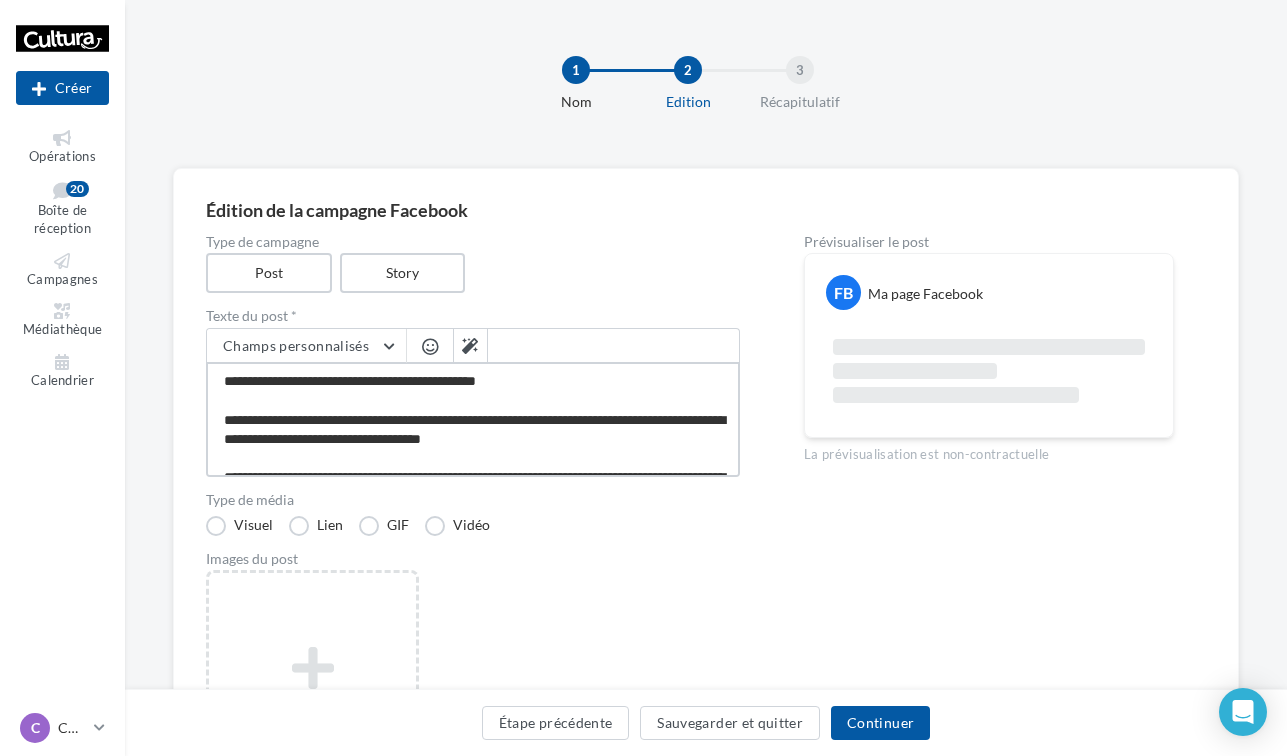 scroll, scrollTop: 38, scrollLeft: 0, axis: vertical 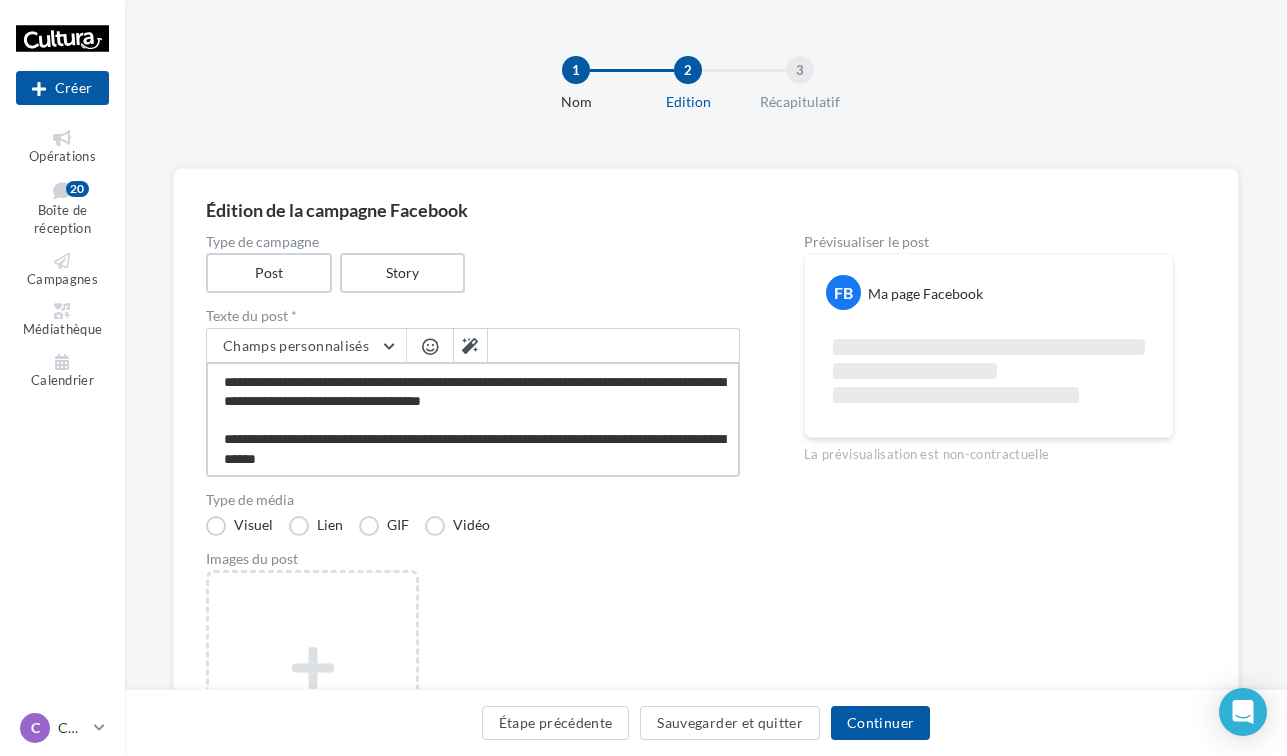 click on "**********" at bounding box center [473, 419] 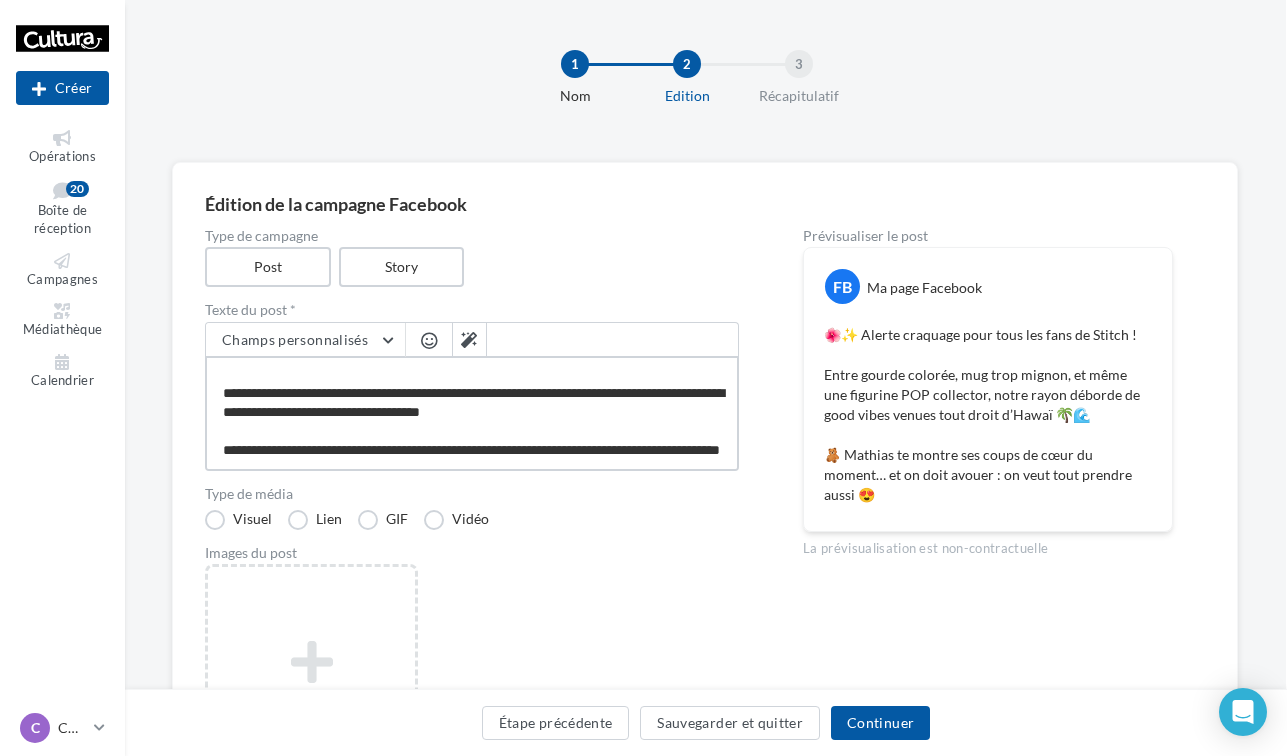 scroll, scrollTop: 5, scrollLeft: 2, axis: both 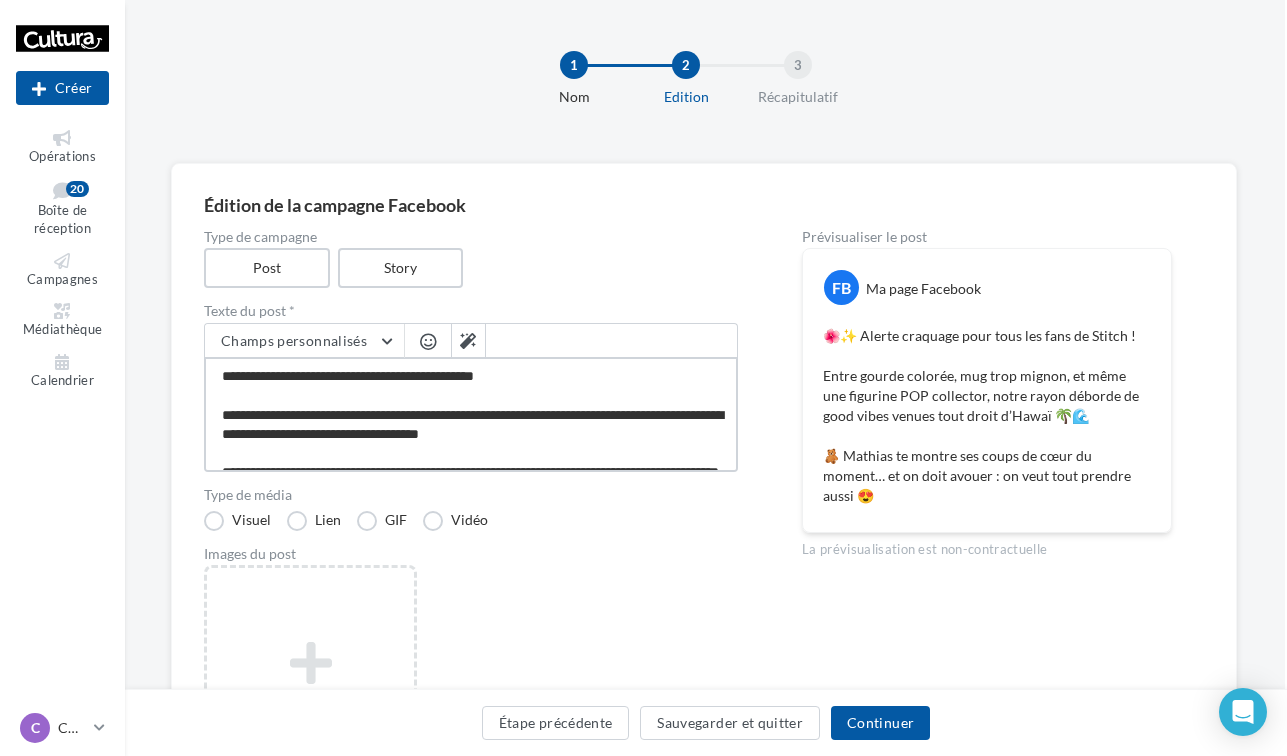 click on "**********" at bounding box center (471, 414) 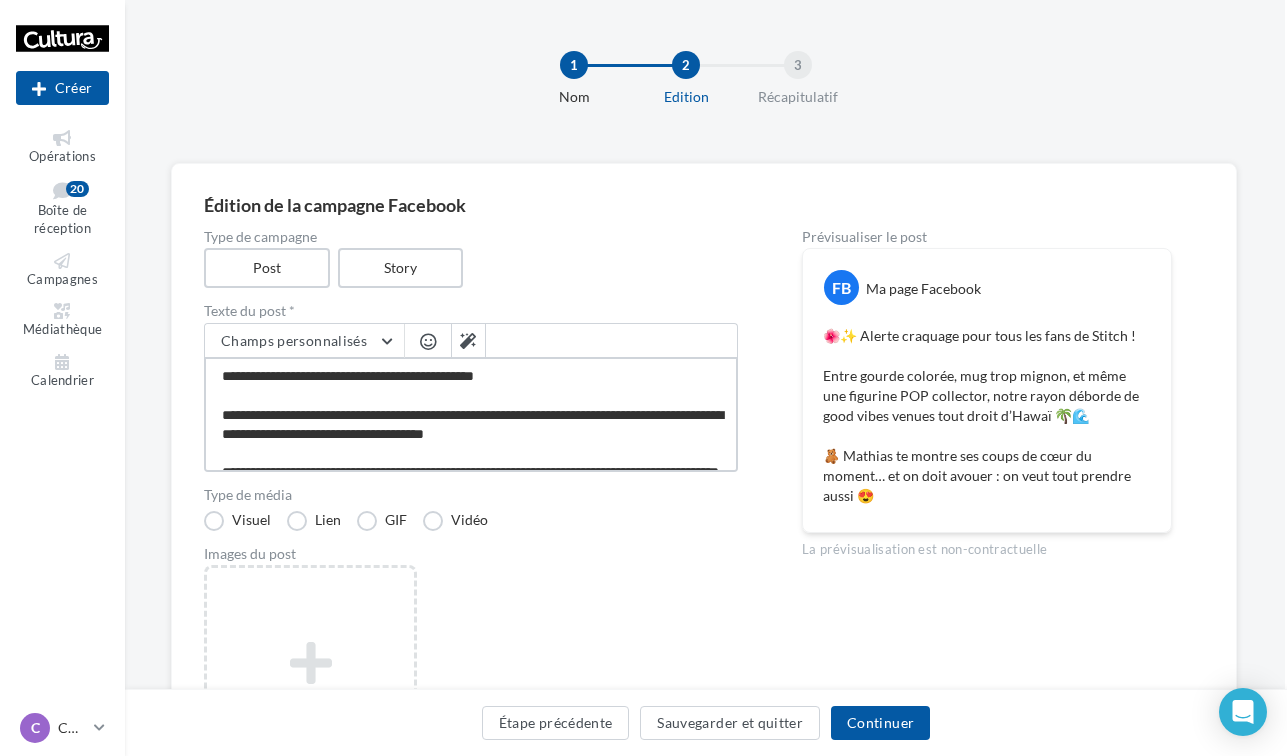 click on "**********" at bounding box center [471, 414] 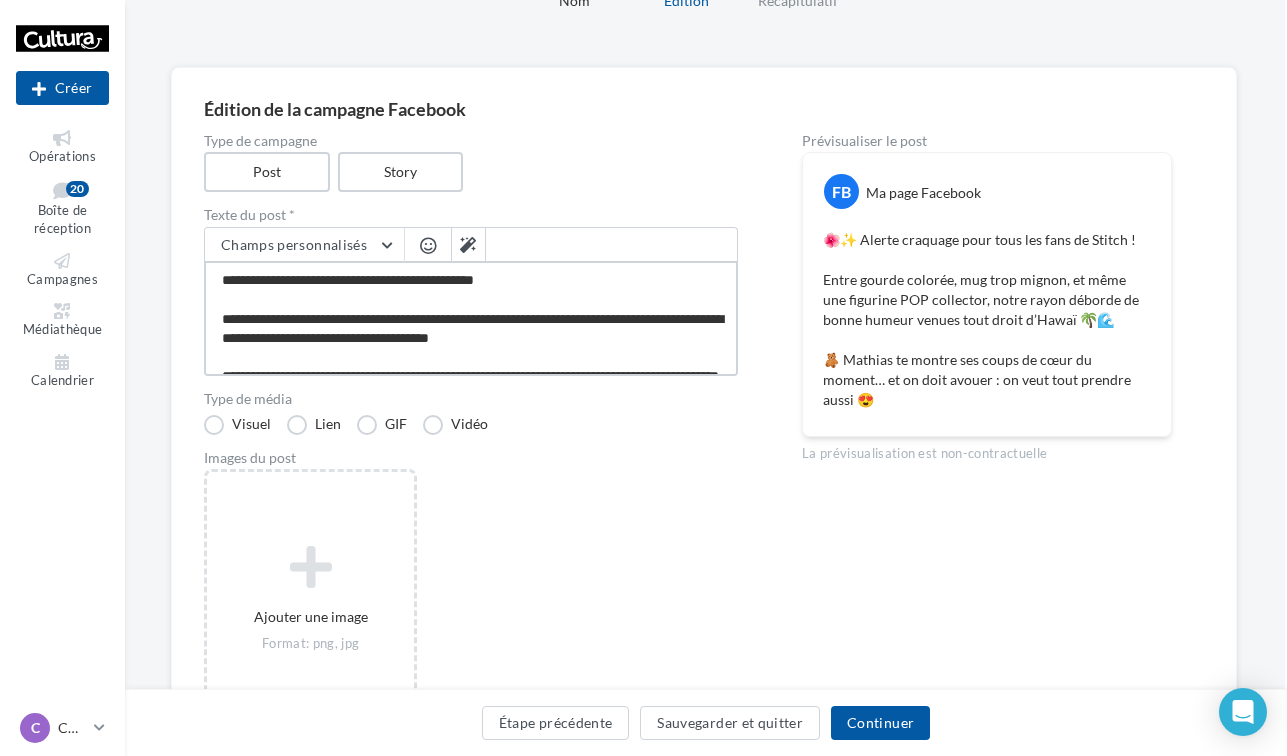 scroll, scrollTop: 152, scrollLeft: 2, axis: both 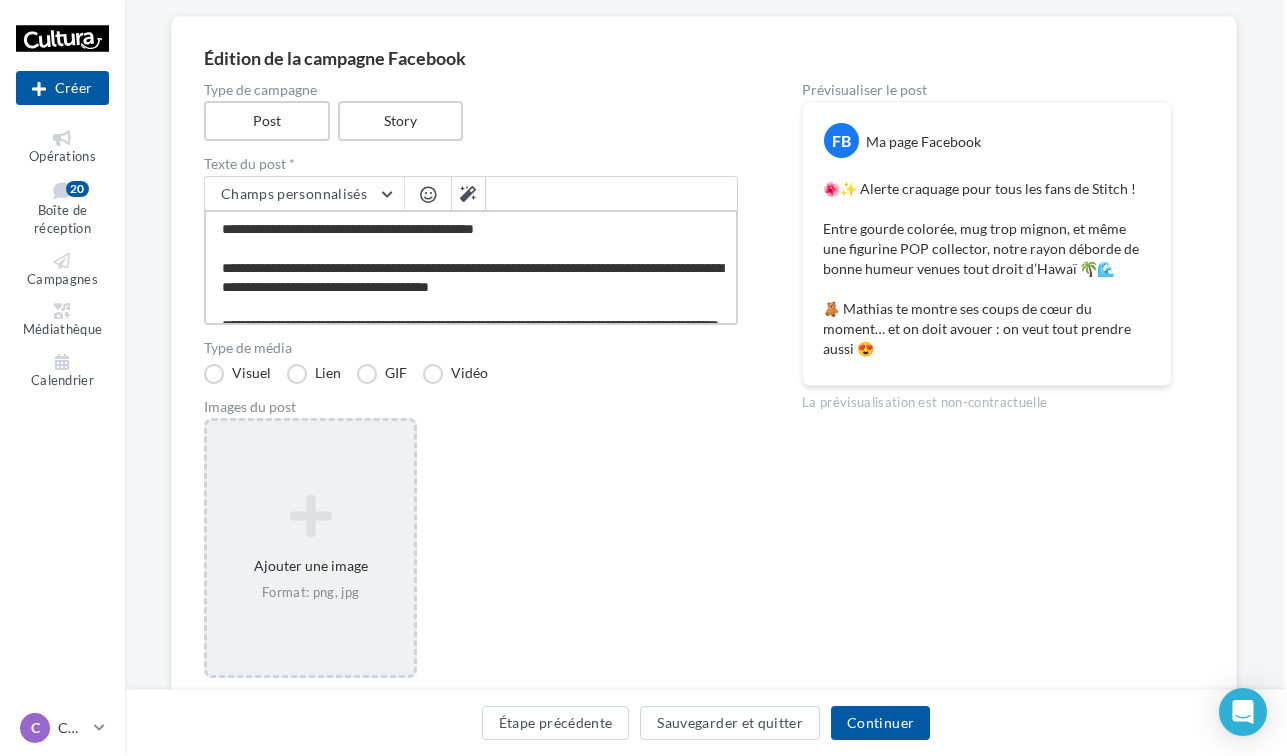 type on "**********" 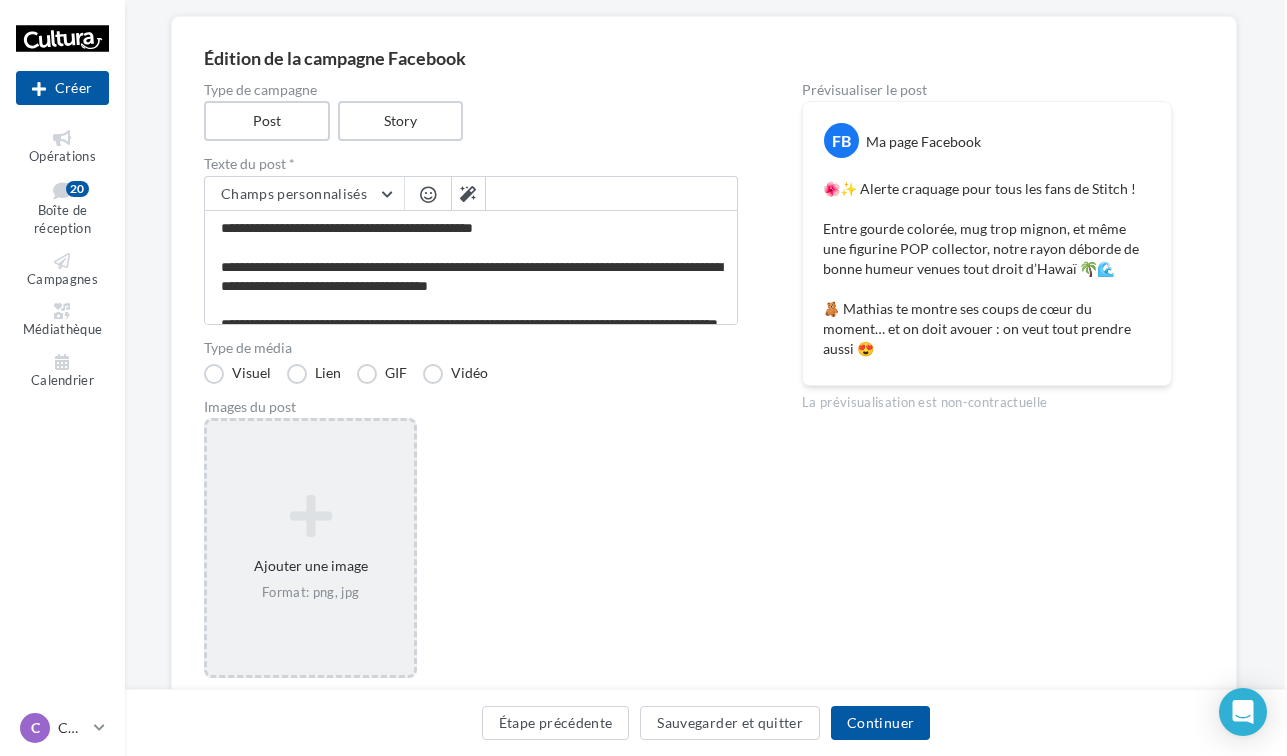 click at bounding box center [310, 516] 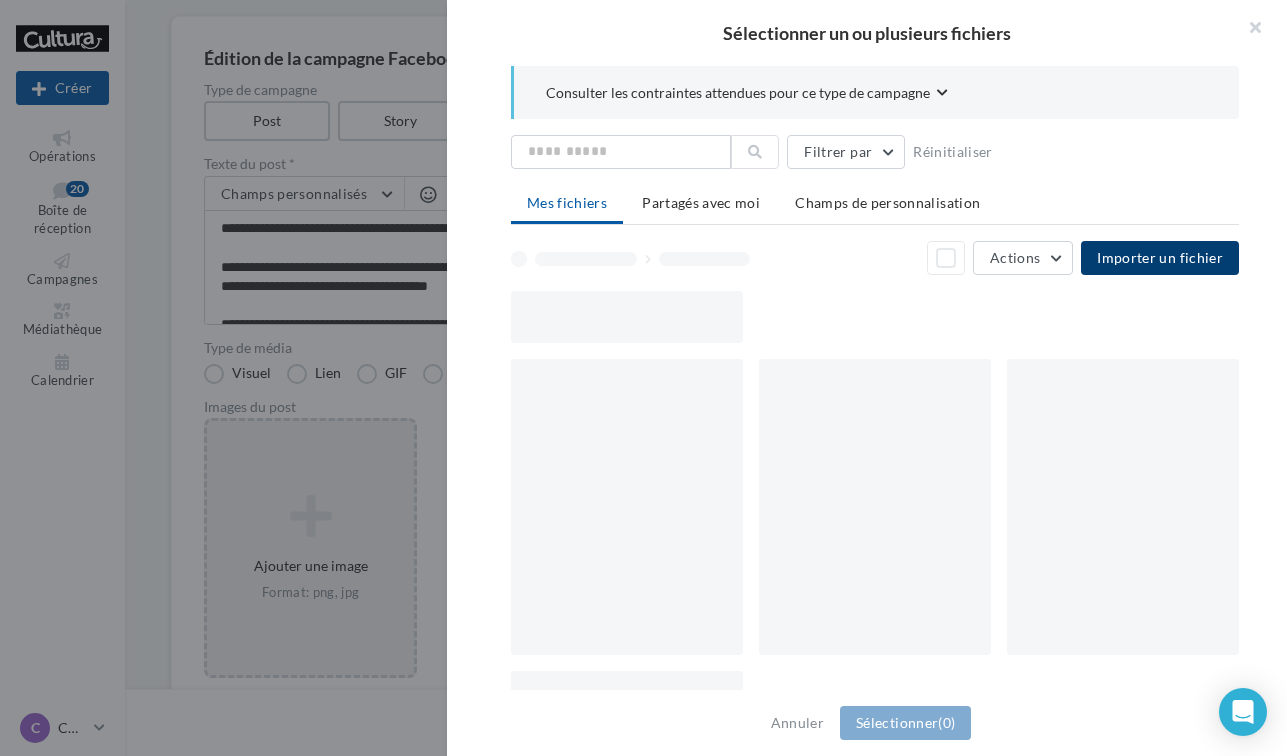 click on "Importer un fichier" at bounding box center (1160, 257) 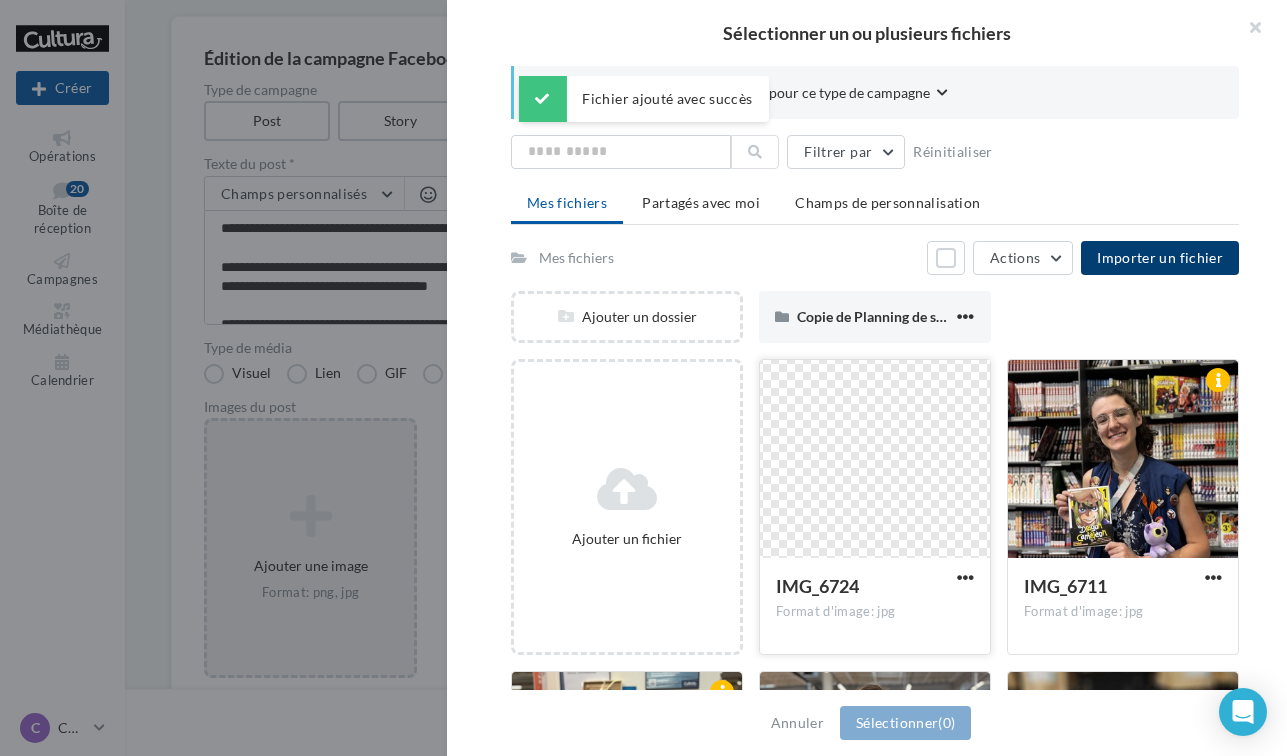 click on "IMG_6724" at bounding box center [817, 586] 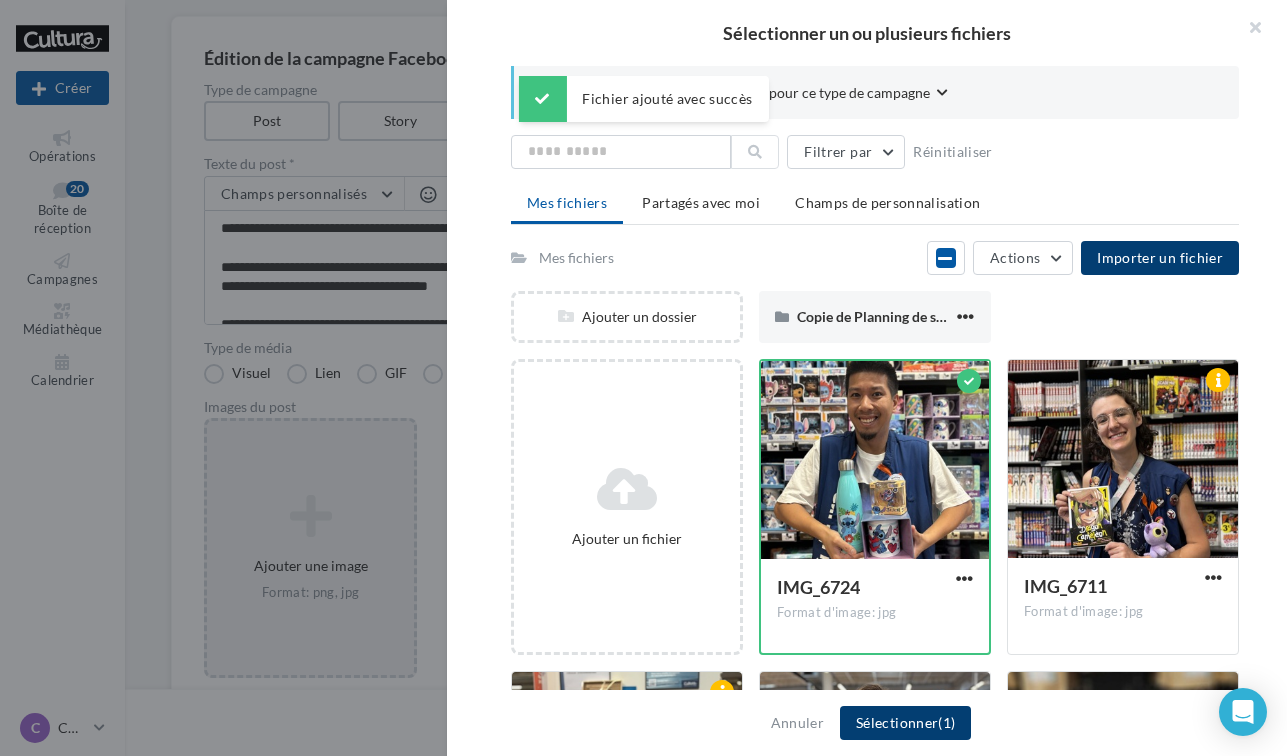 click on "Sélectionner   (1)" at bounding box center [905, 723] 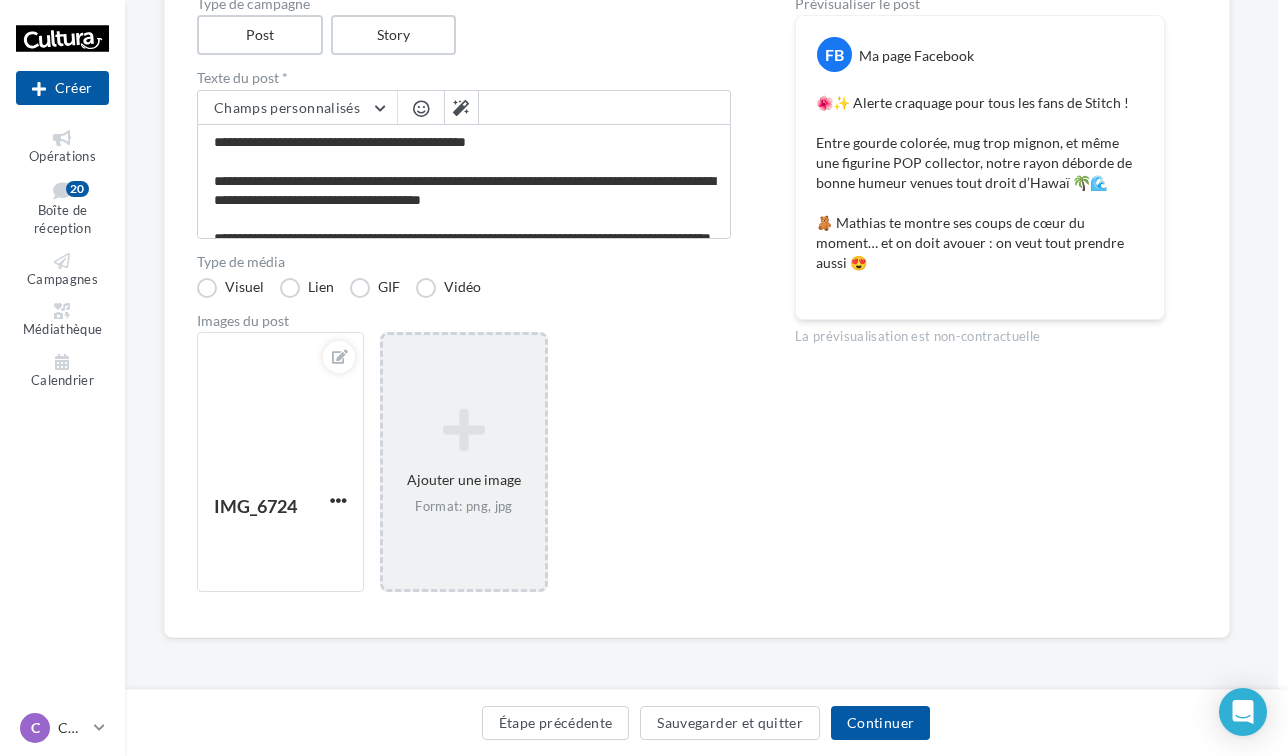 scroll, scrollTop: 387, scrollLeft: 9, axis: both 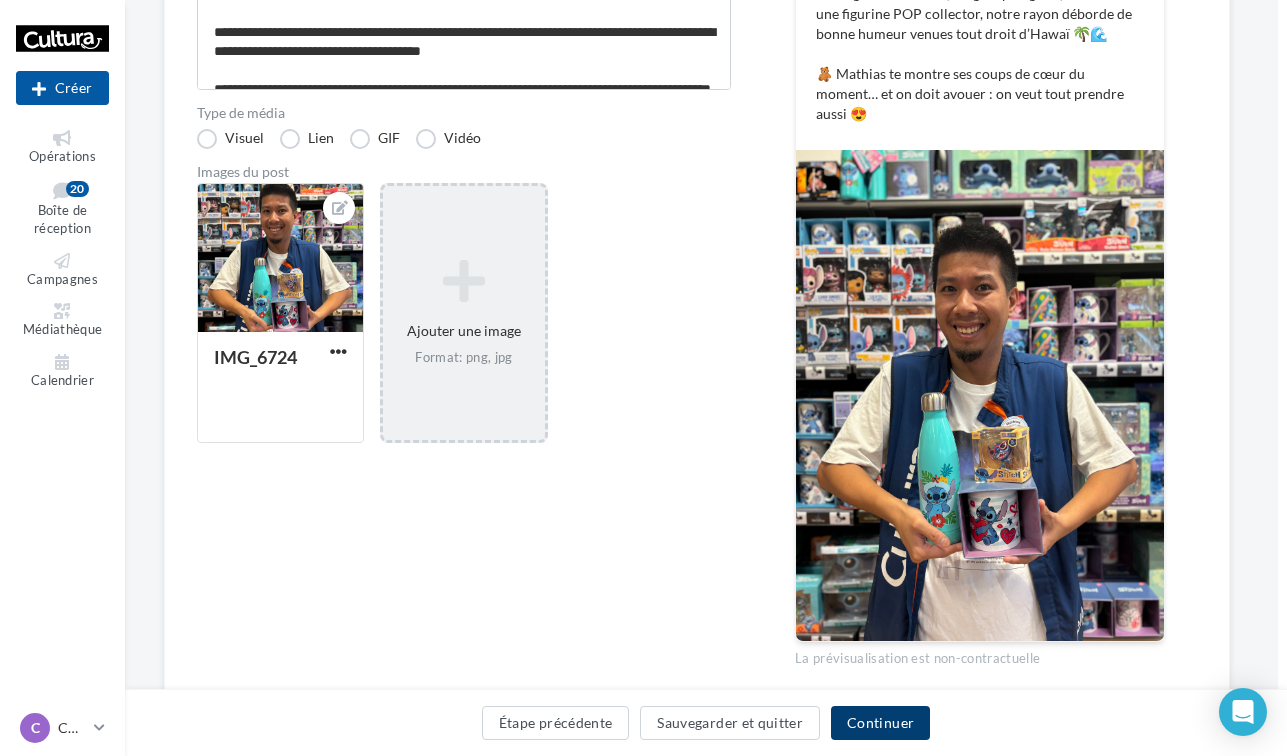 click on "Continuer" at bounding box center (880, 723) 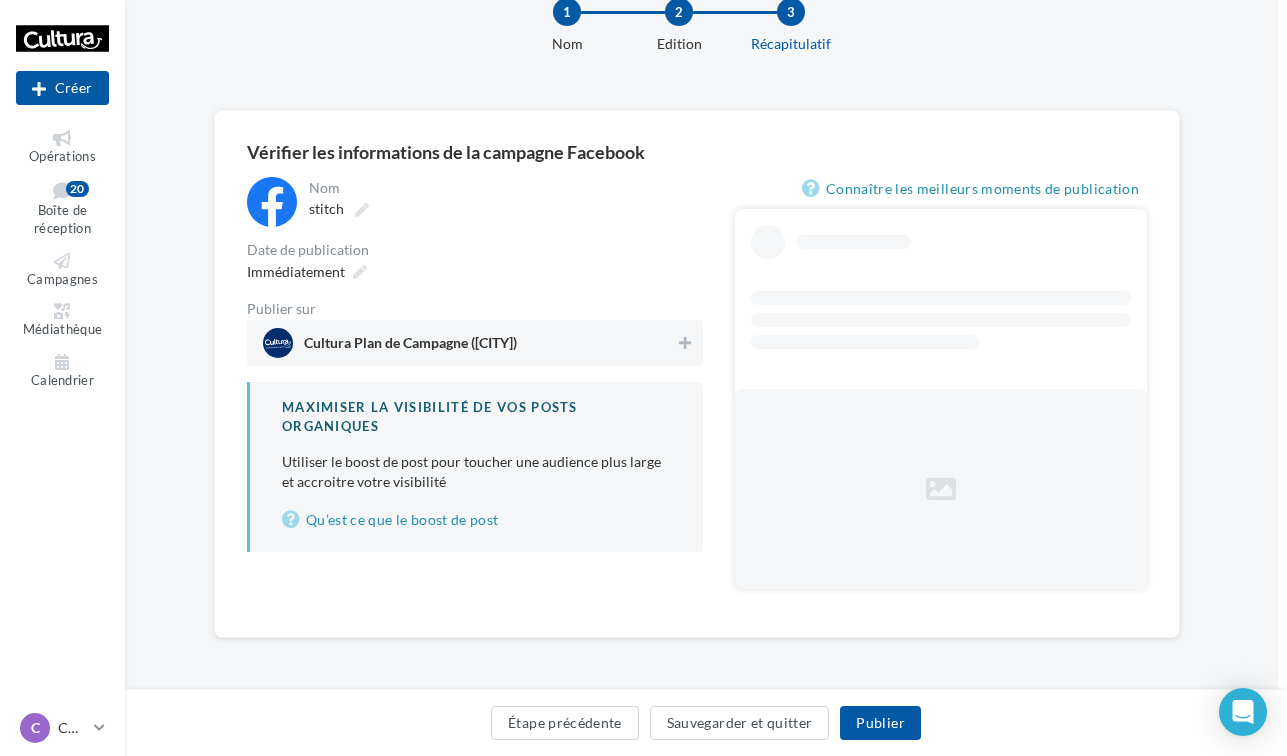 scroll, scrollTop: 3, scrollLeft: 9, axis: both 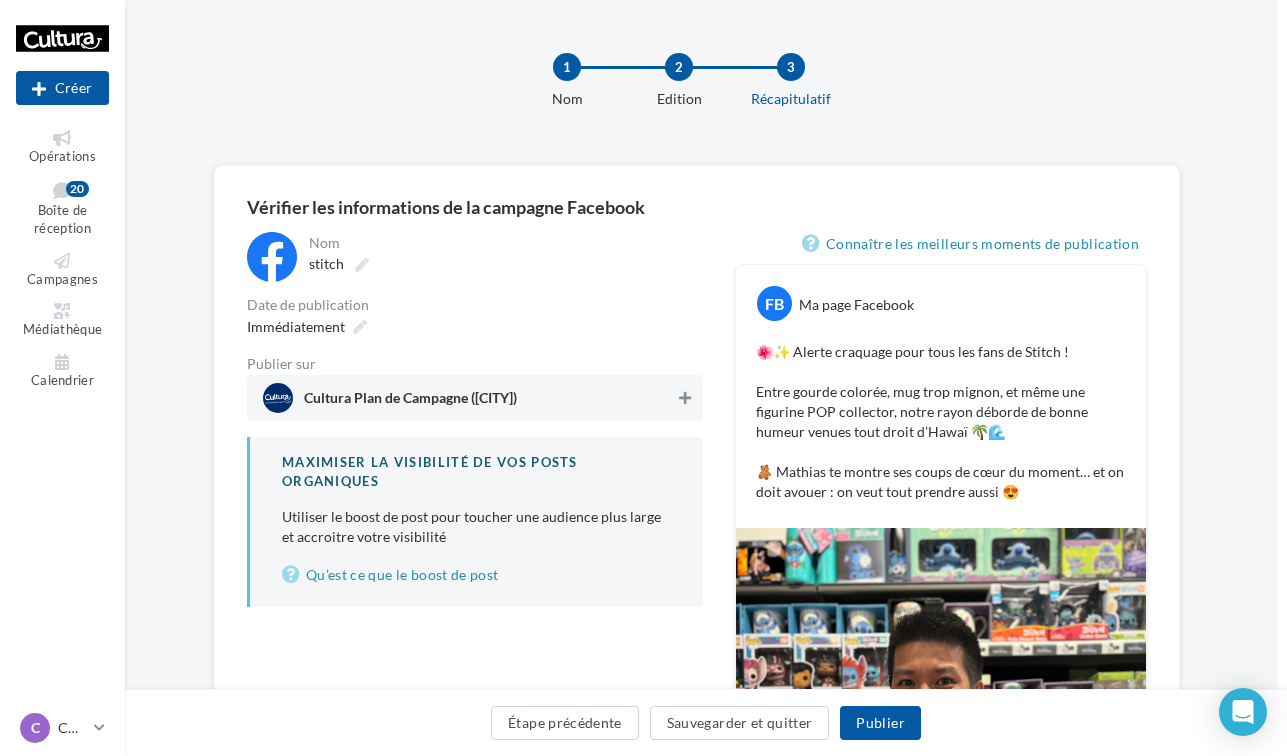 click at bounding box center [685, 398] 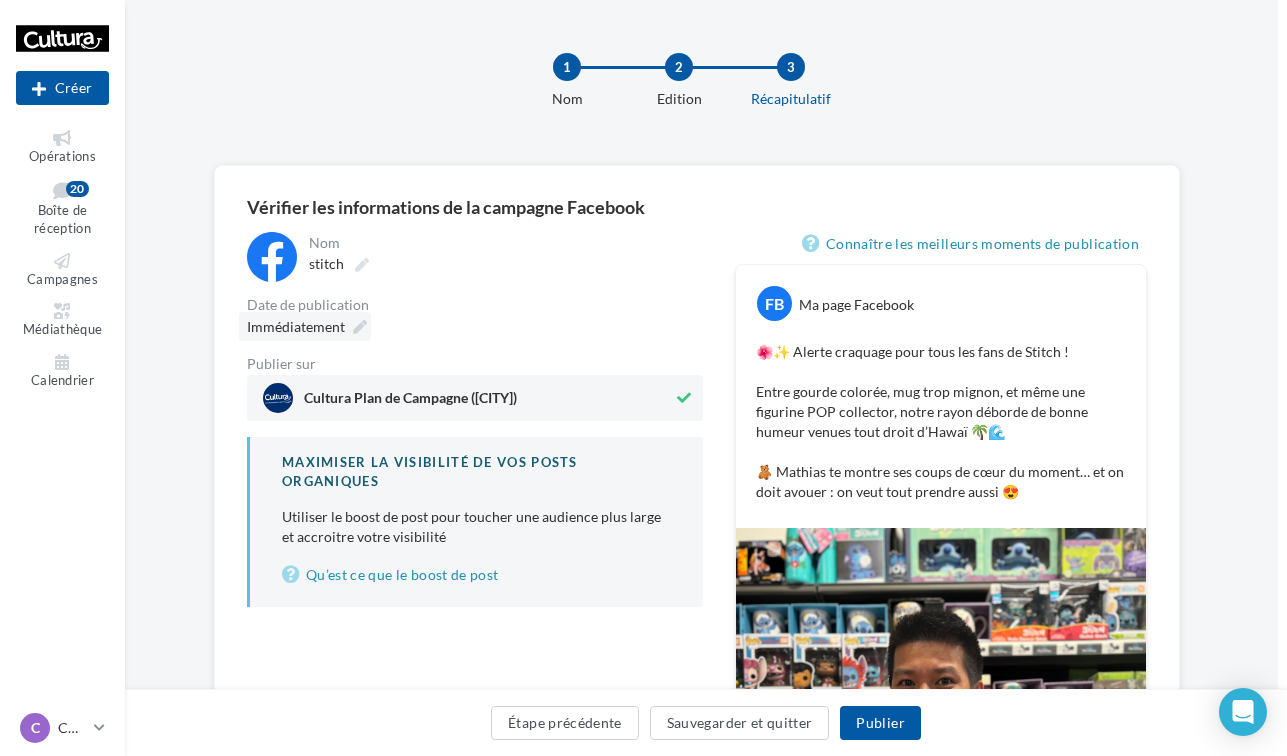 click on "Immédiatement" at bounding box center (296, 326) 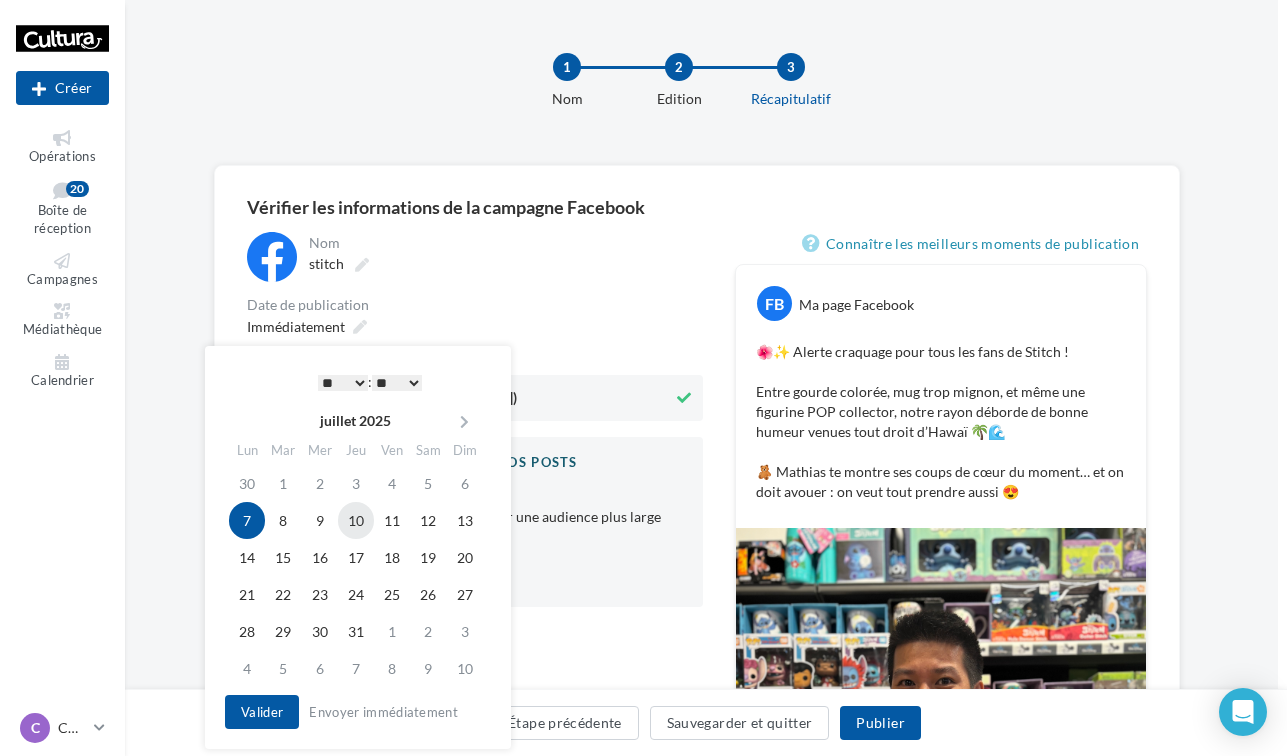 click on "10" at bounding box center [356, 520] 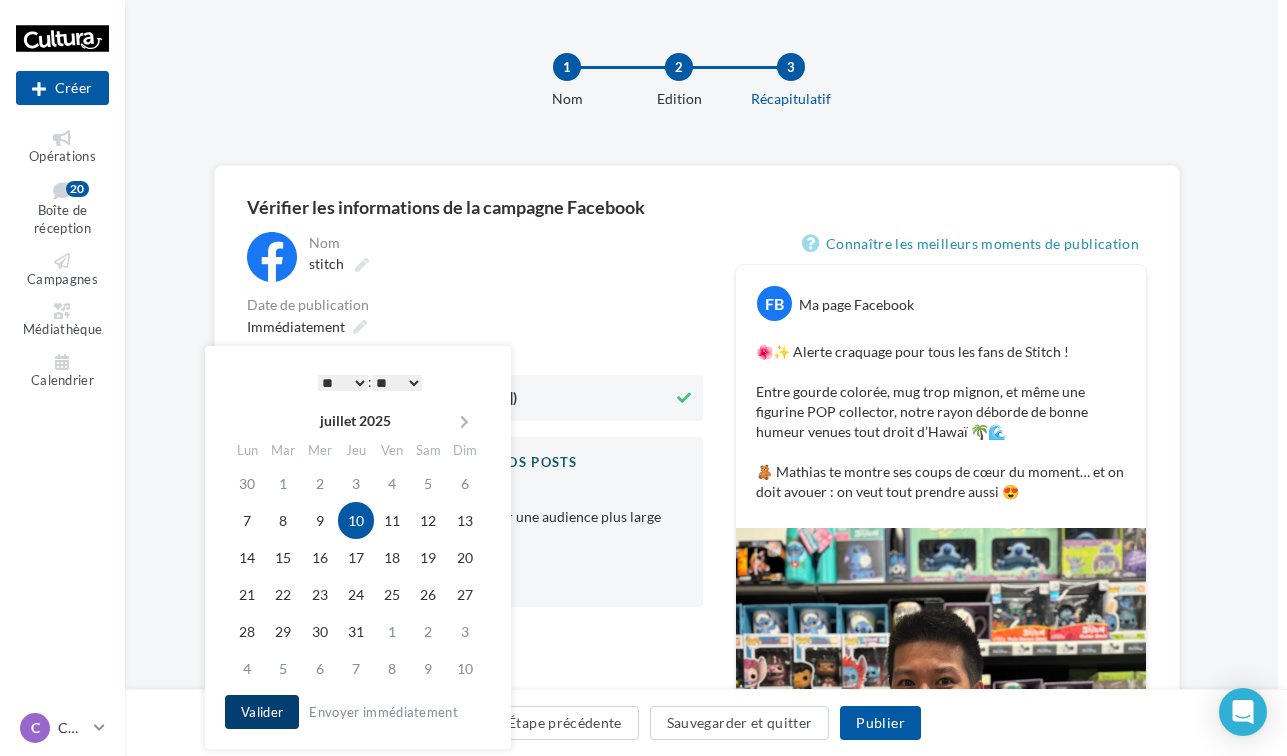 click on "Valider" at bounding box center (262, 712) 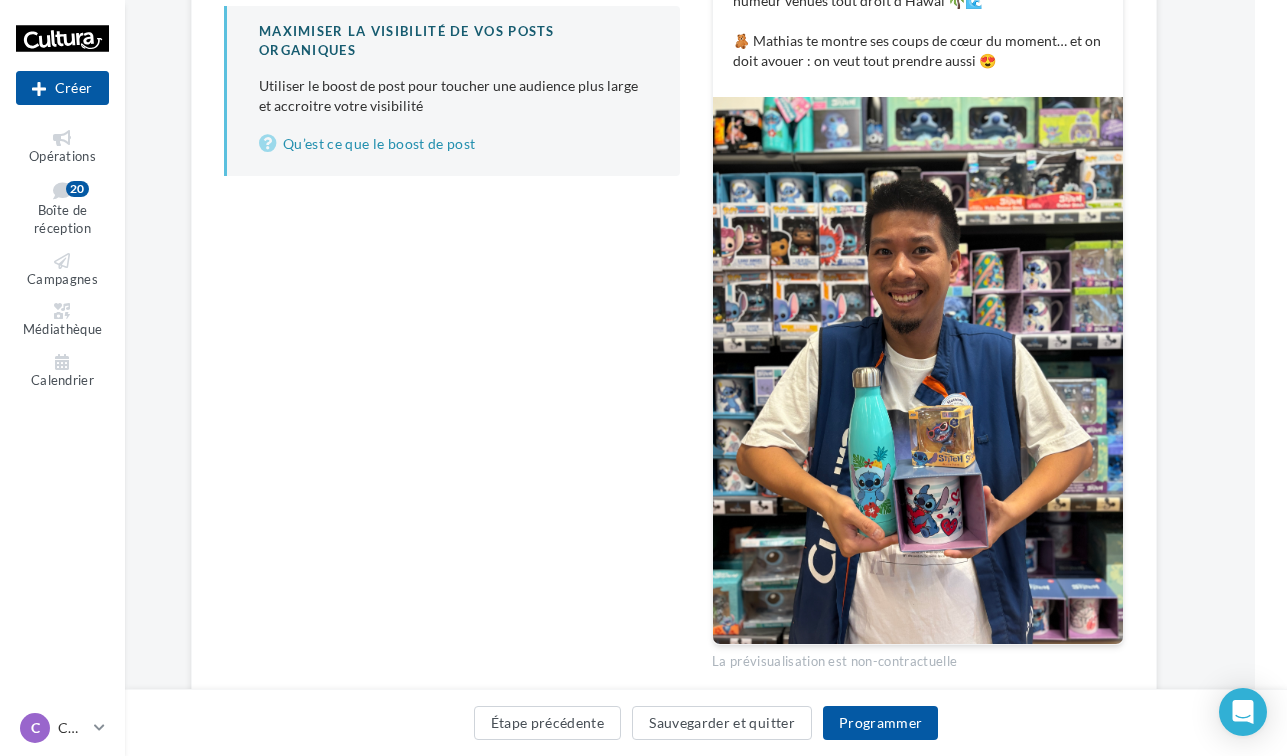 scroll, scrollTop: 435, scrollLeft: 31, axis: both 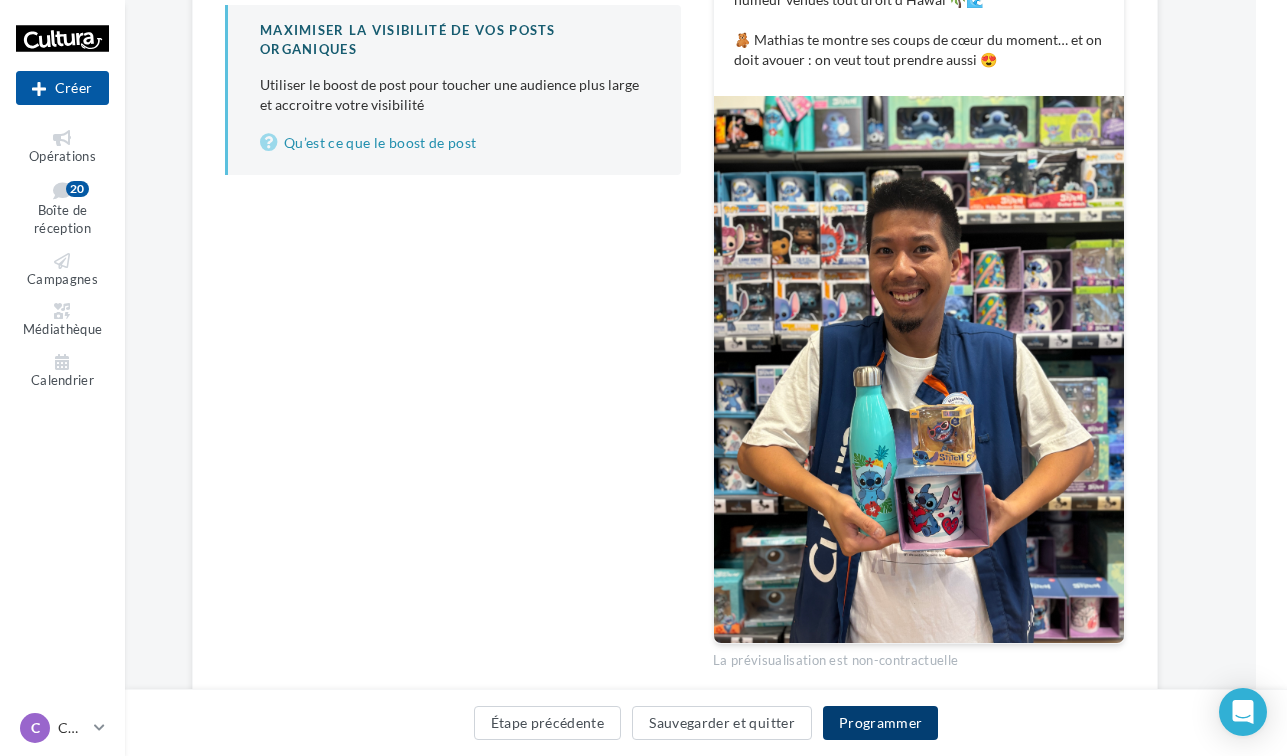 click on "Programmer" at bounding box center [881, 723] 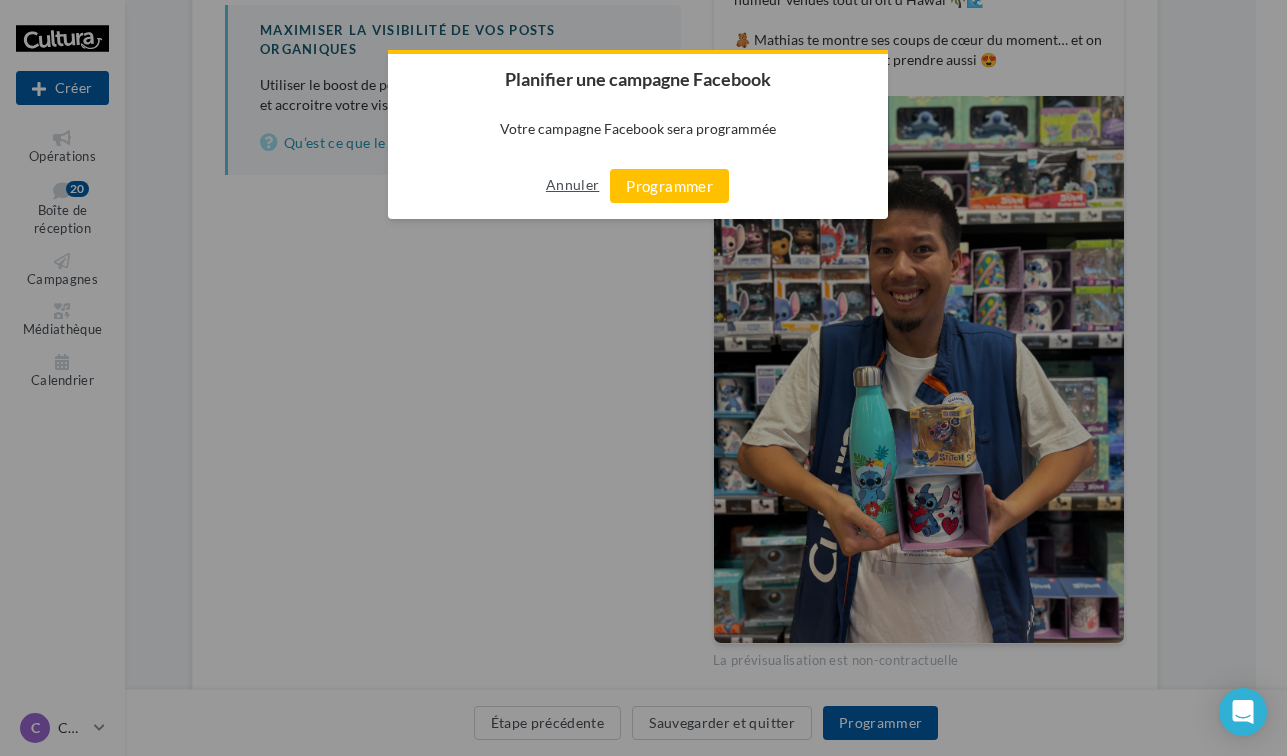 click on "Annuler" at bounding box center (572, 185) 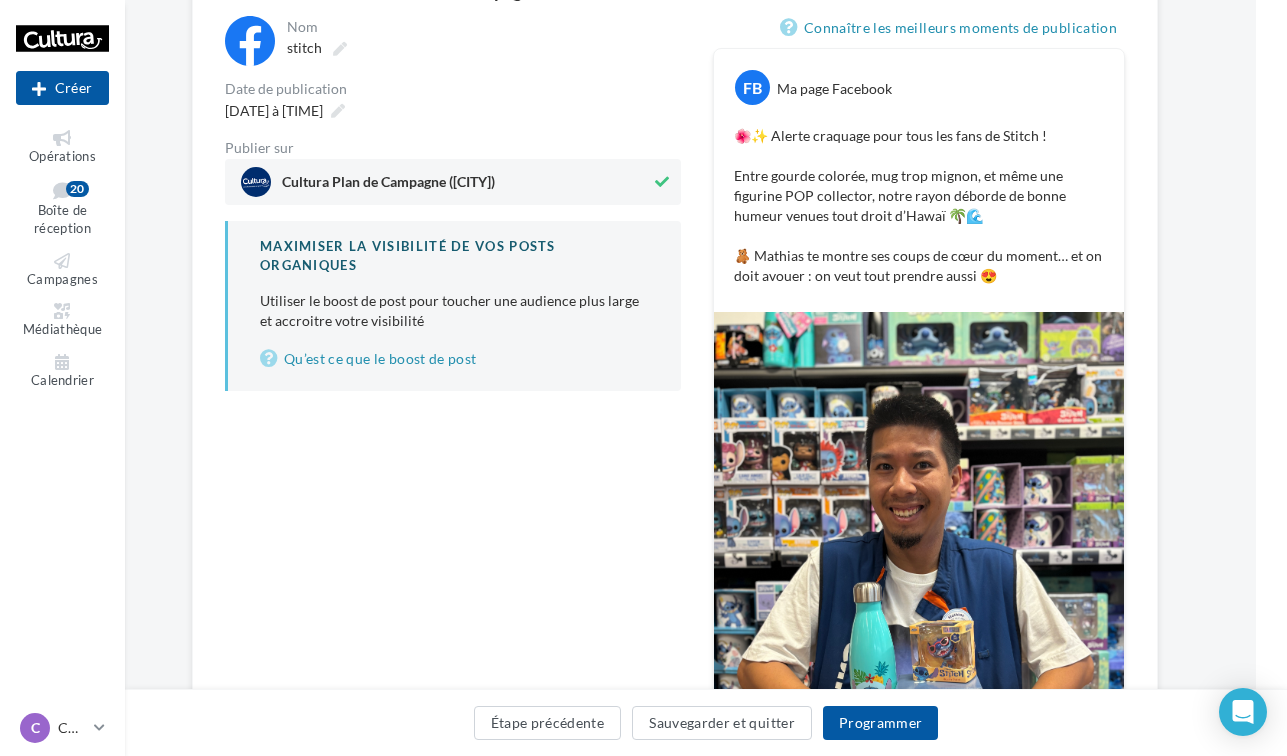 scroll, scrollTop: 222, scrollLeft: 31, axis: both 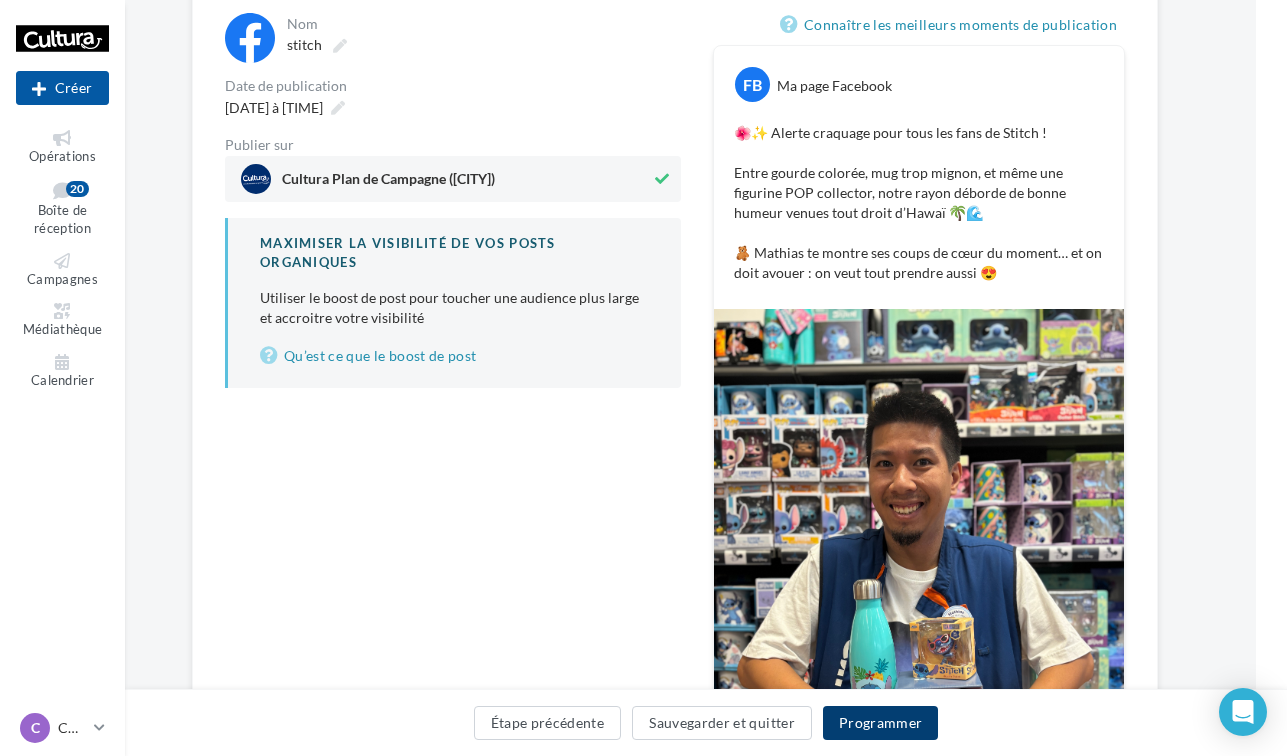 click on "Programmer" at bounding box center (881, 723) 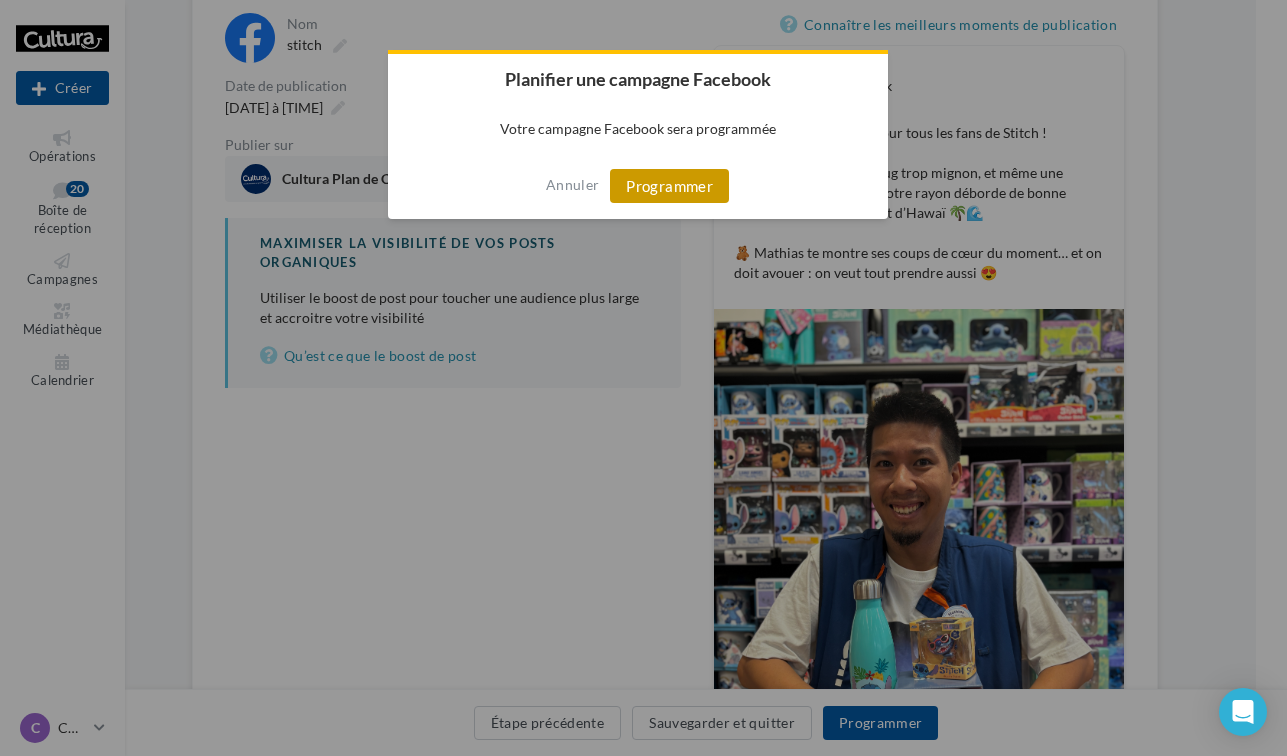 click on "Programmer" at bounding box center (669, 186) 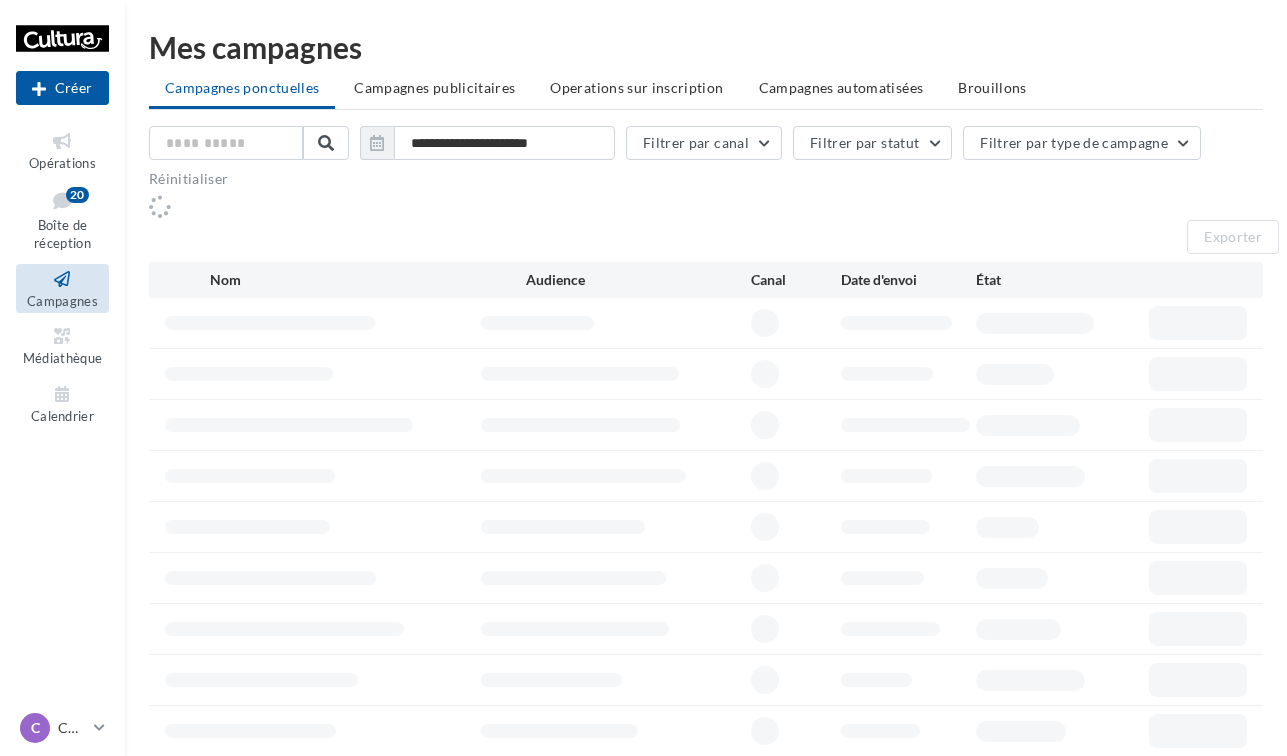 scroll, scrollTop: 0, scrollLeft: 0, axis: both 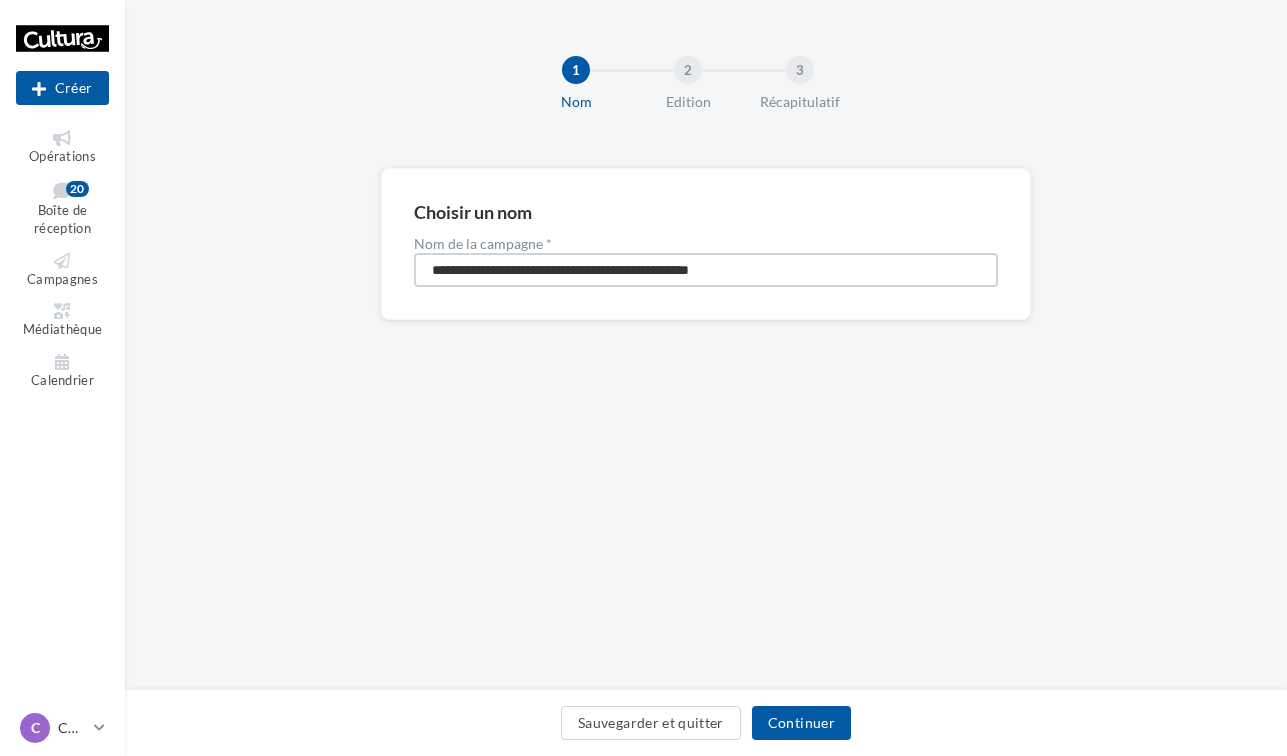 click on "**********" at bounding box center [706, 270] 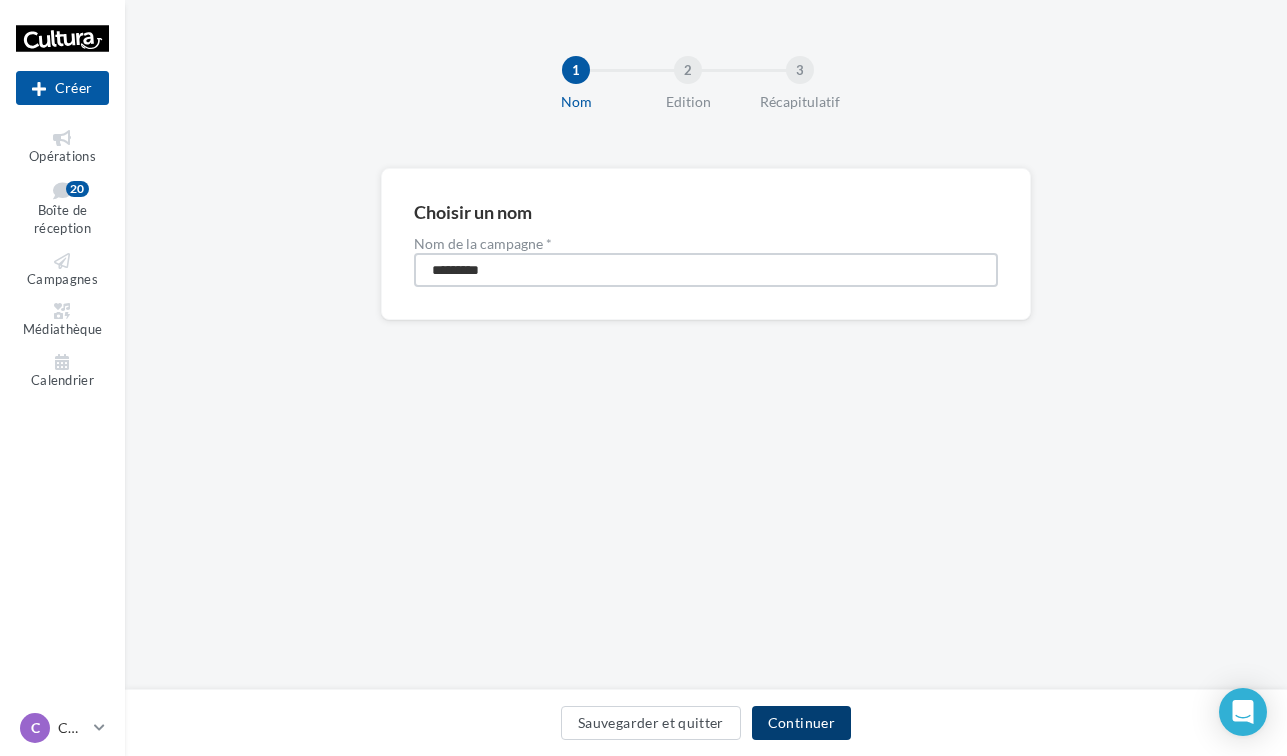 type on "*********" 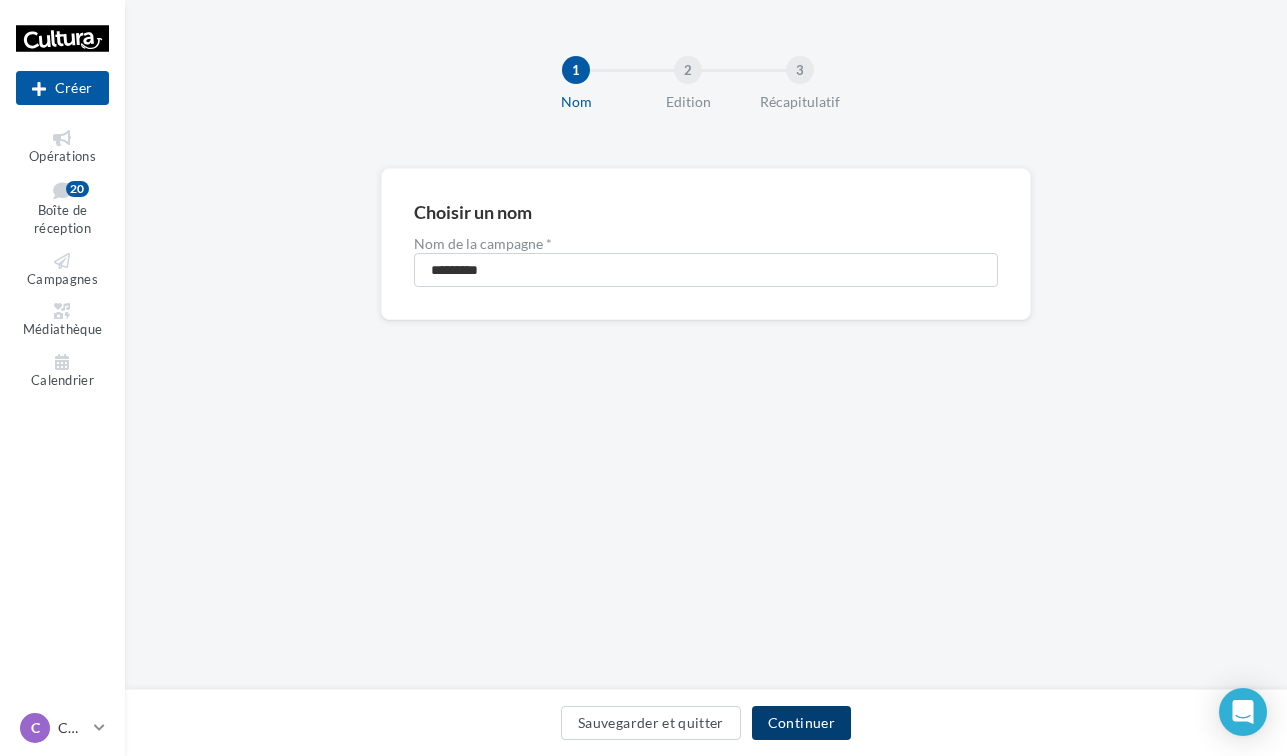click on "Continuer" at bounding box center (801, 723) 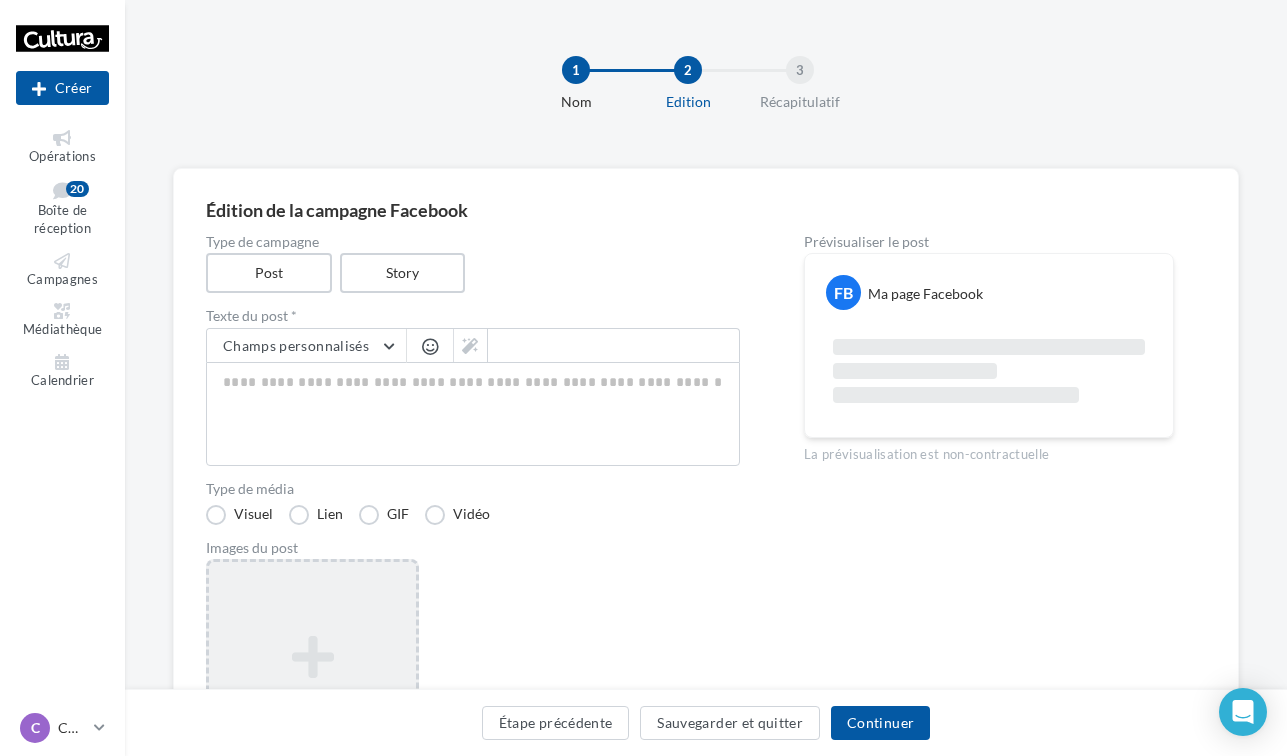 click on "Ajouter une image     Format: png, jpg" at bounding box center (312, 689) 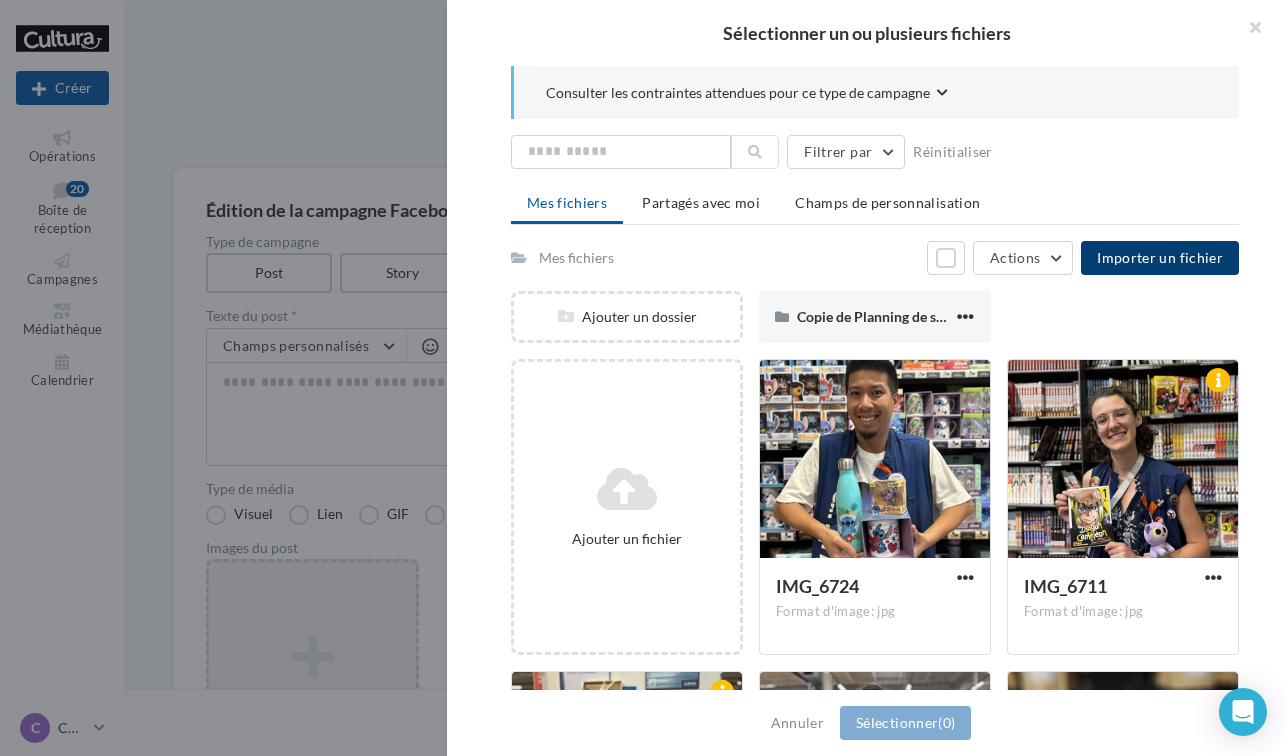 click on "Importer un fichier" at bounding box center [1160, 258] 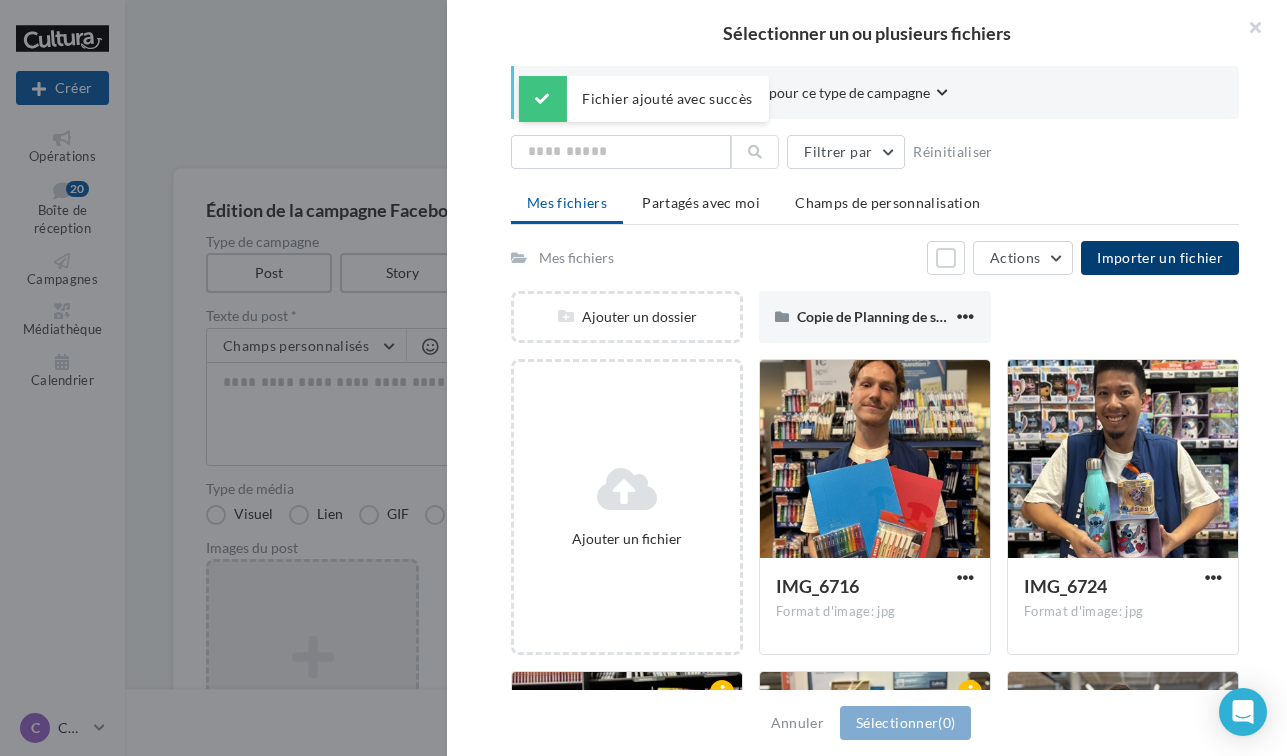 click on "IMG_6716  Format d'image: jpg" at bounding box center (875, 605) 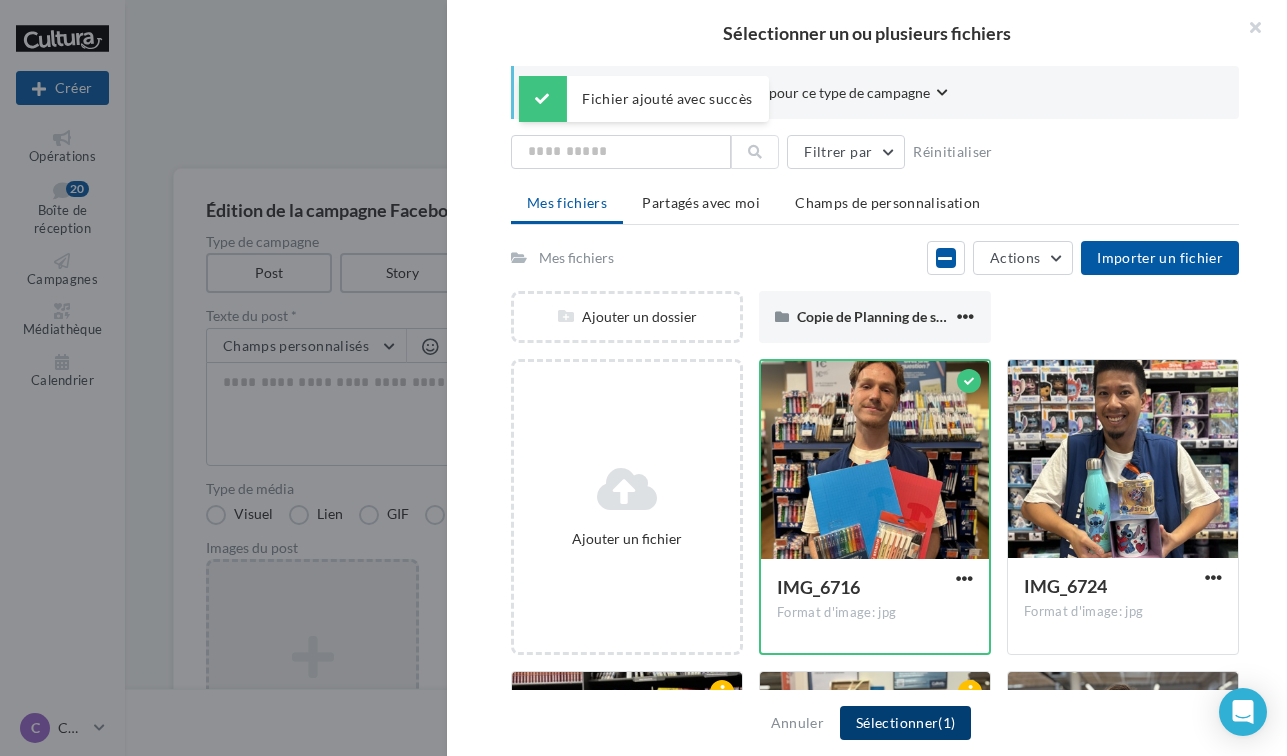 click on "Sélectionner   (1)" at bounding box center [905, 723] 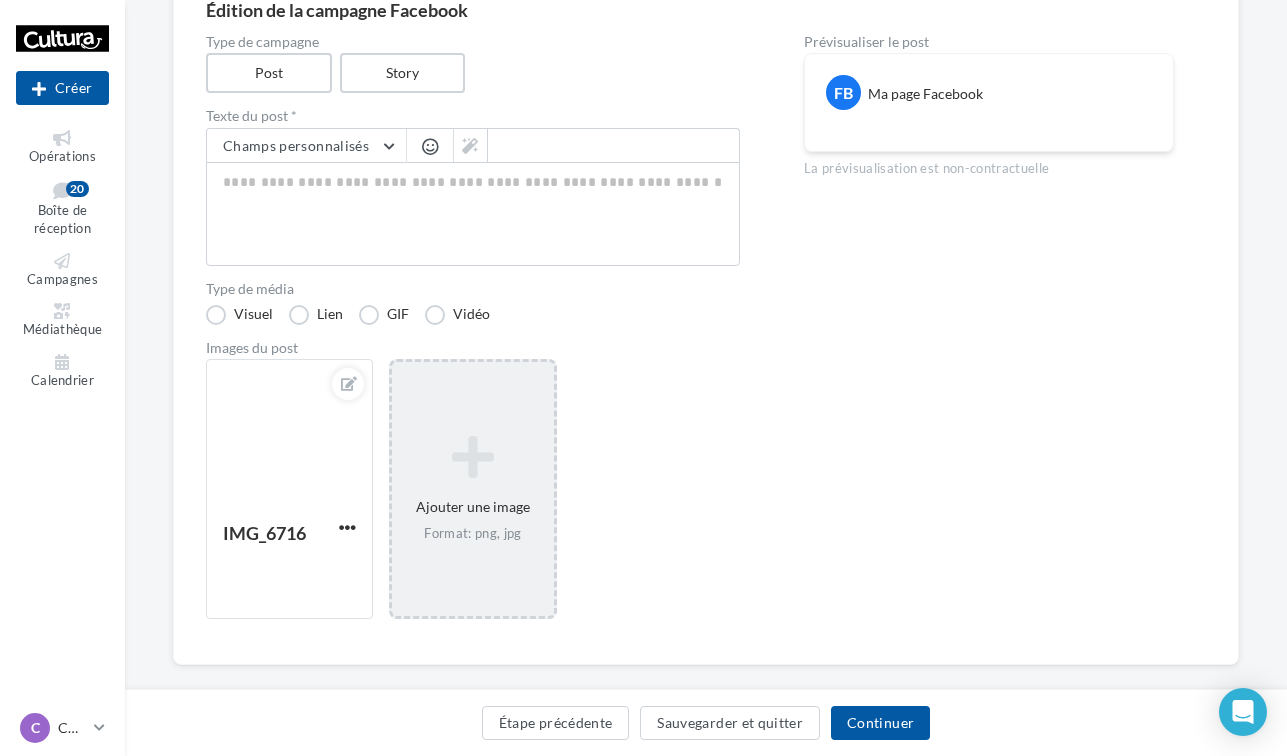 scroll, scrollTop: 206, scrollLeft: 0, axis: vertical 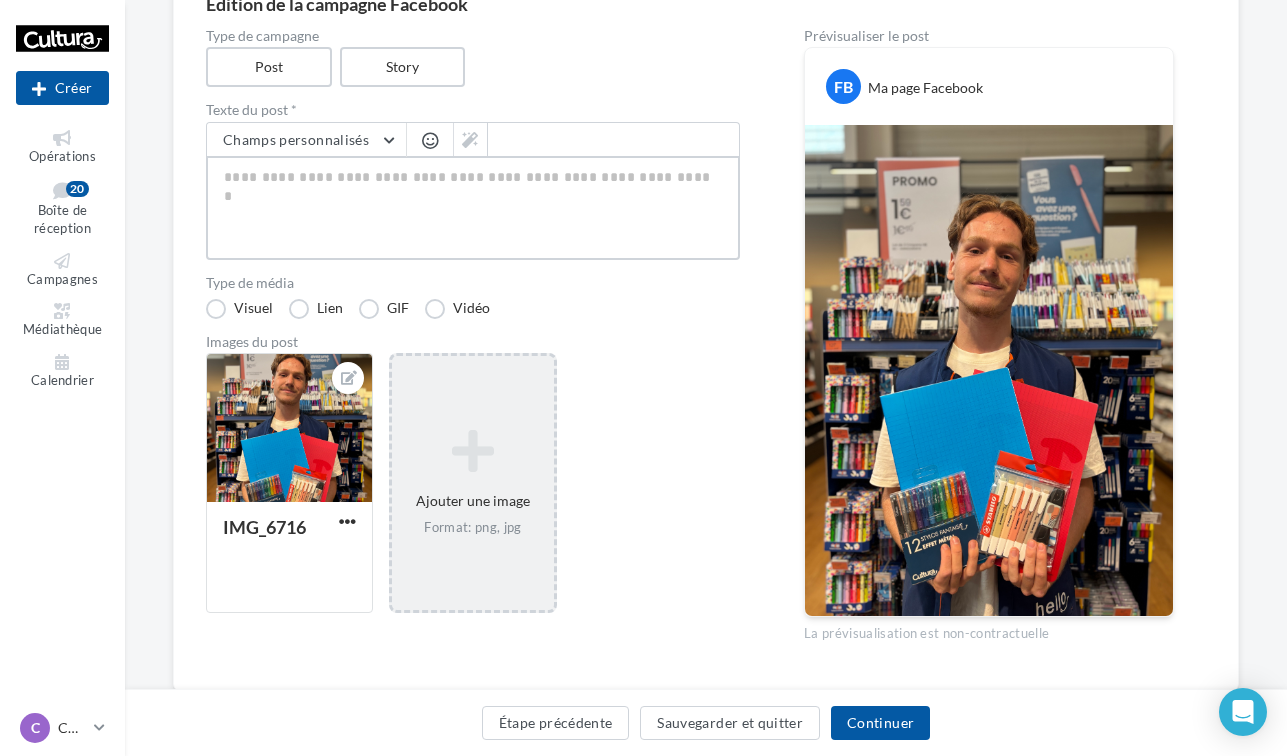 click at bounding box center [473, 208] 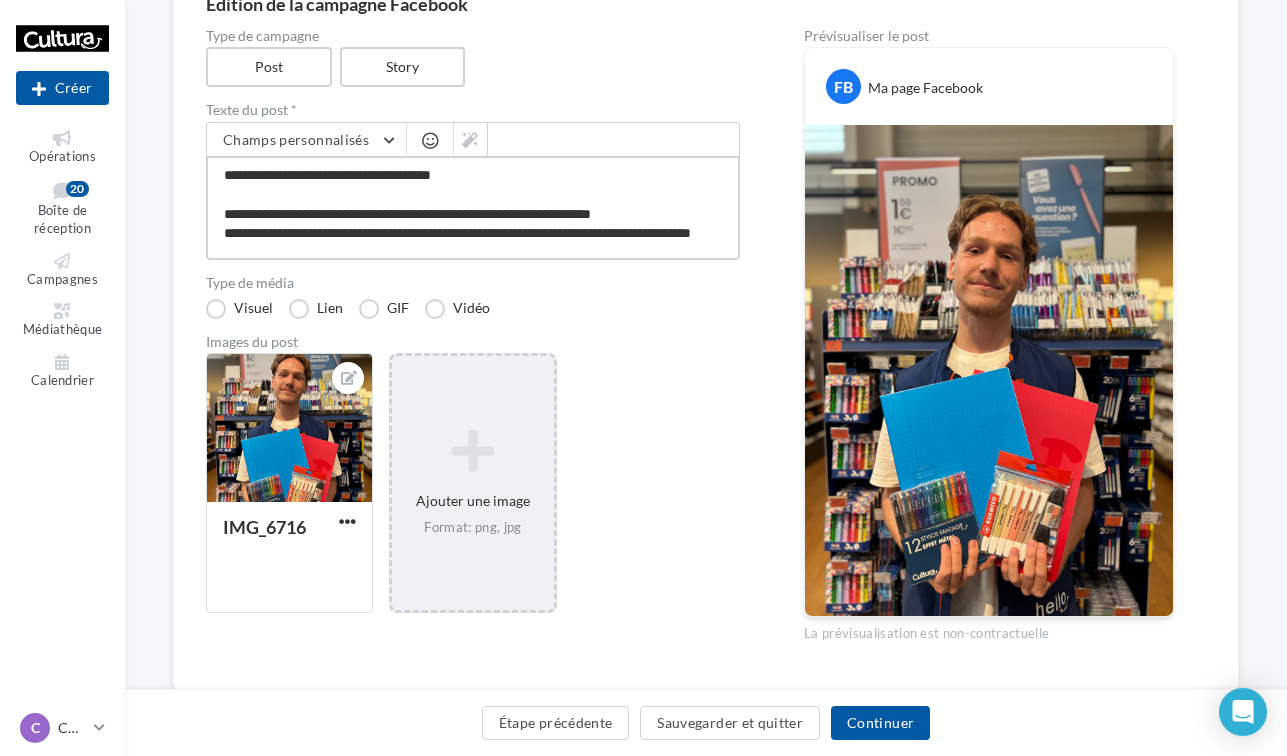 scroll, scrollTop: 10, scrollLeft: 0, axis: vertical 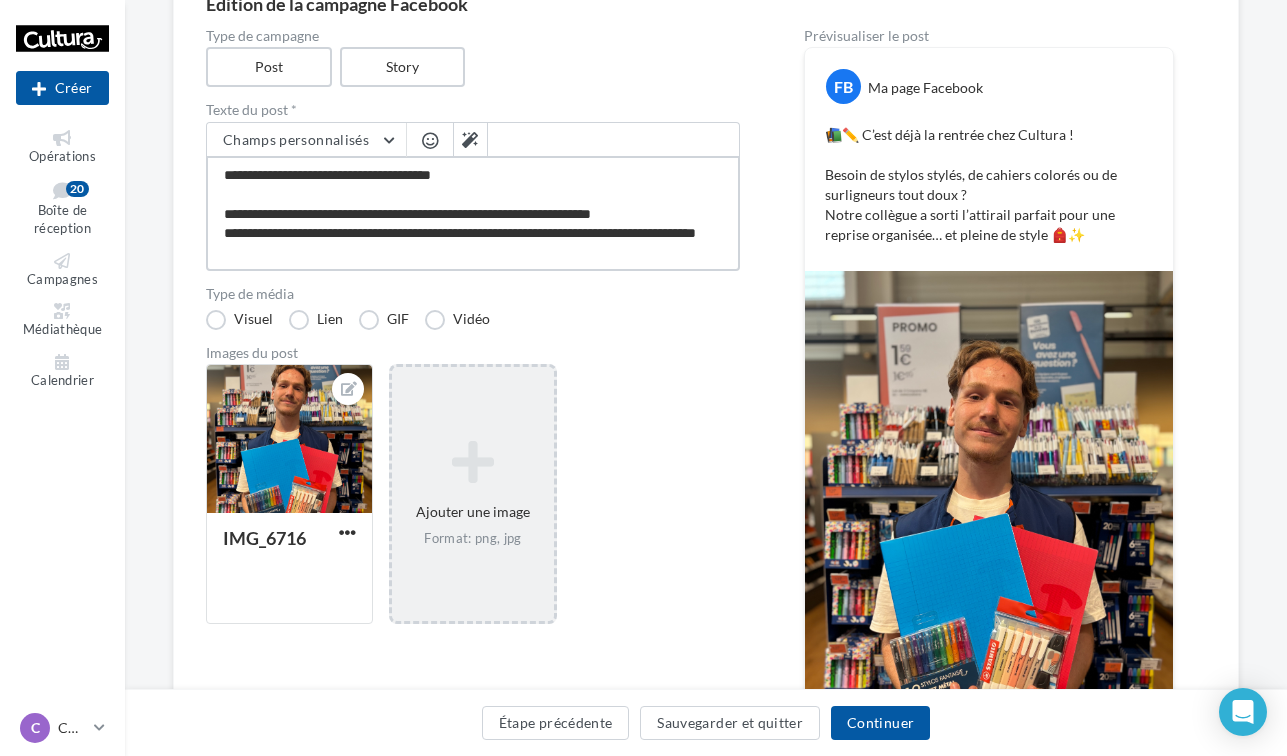 paste on "**********" 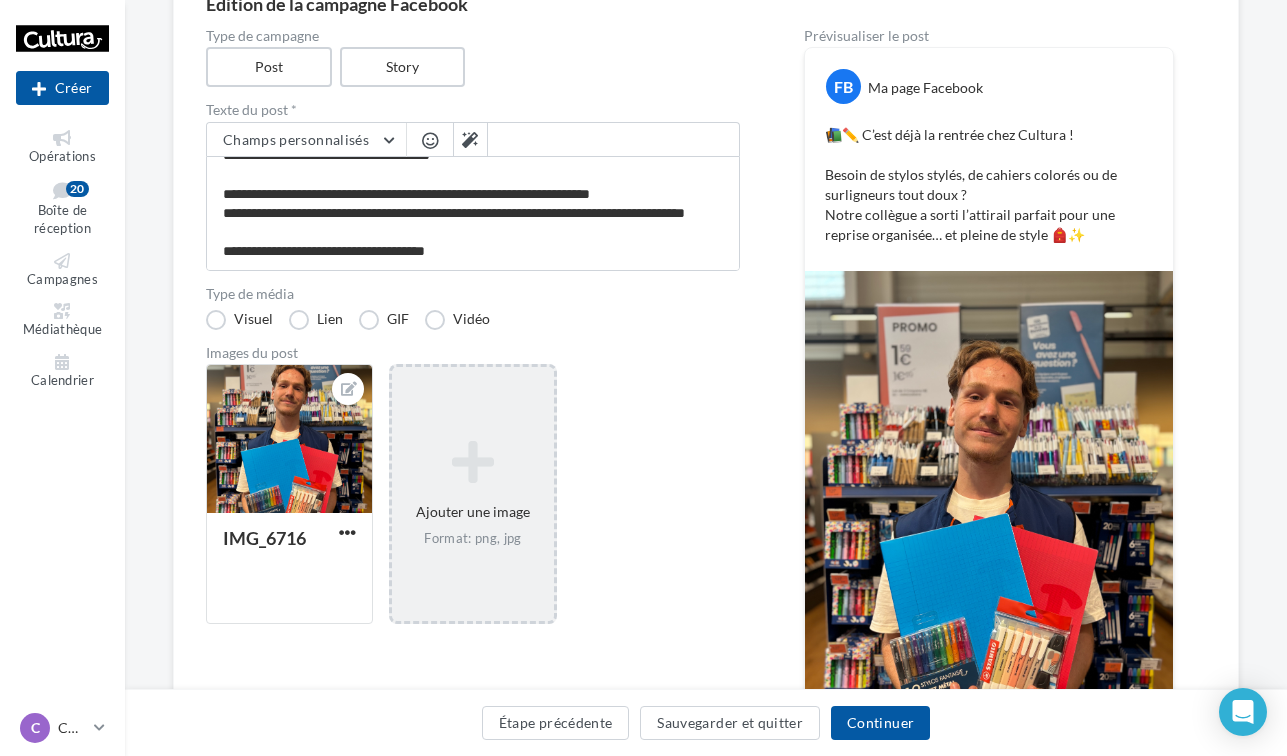 click at bounding box center (430, 142) 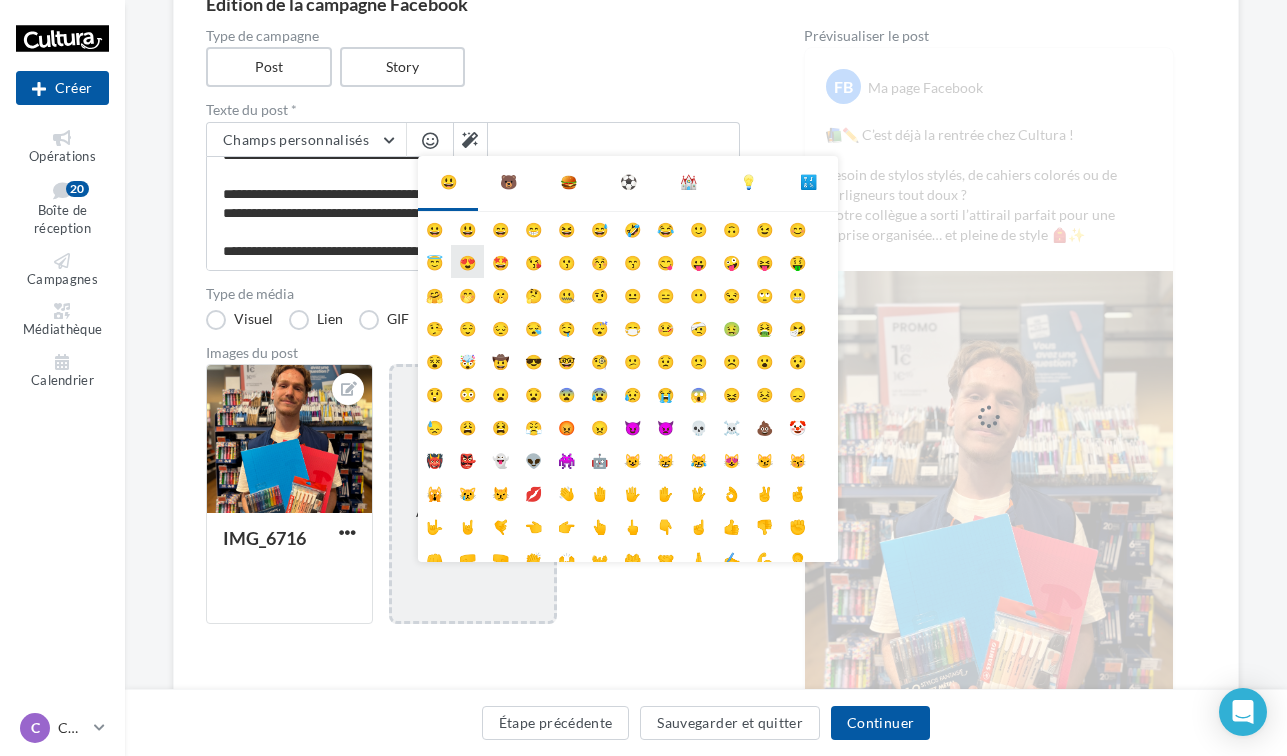 click on "😍" at bounding box center [467, 261] 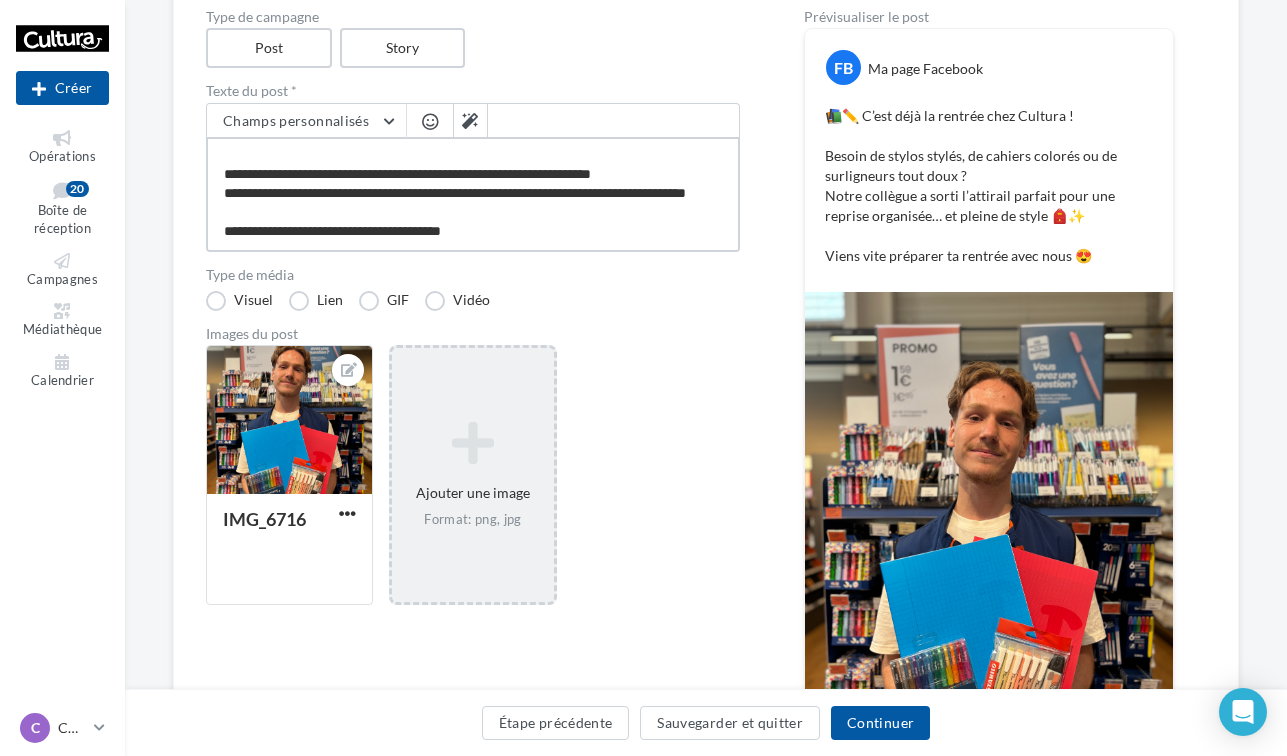 scroll, scrollTop: 221, scrollLeft: 0, axis: vertical 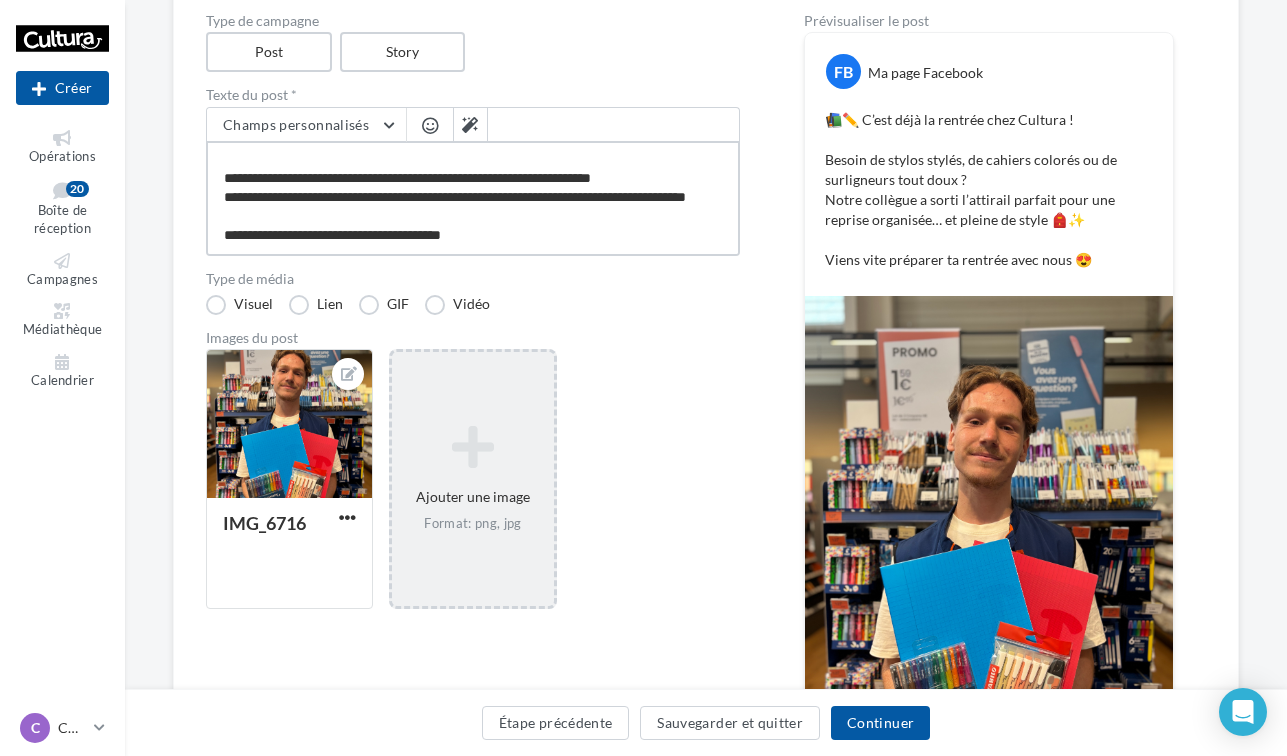 click on "**********" at bounding box center (473, 198) 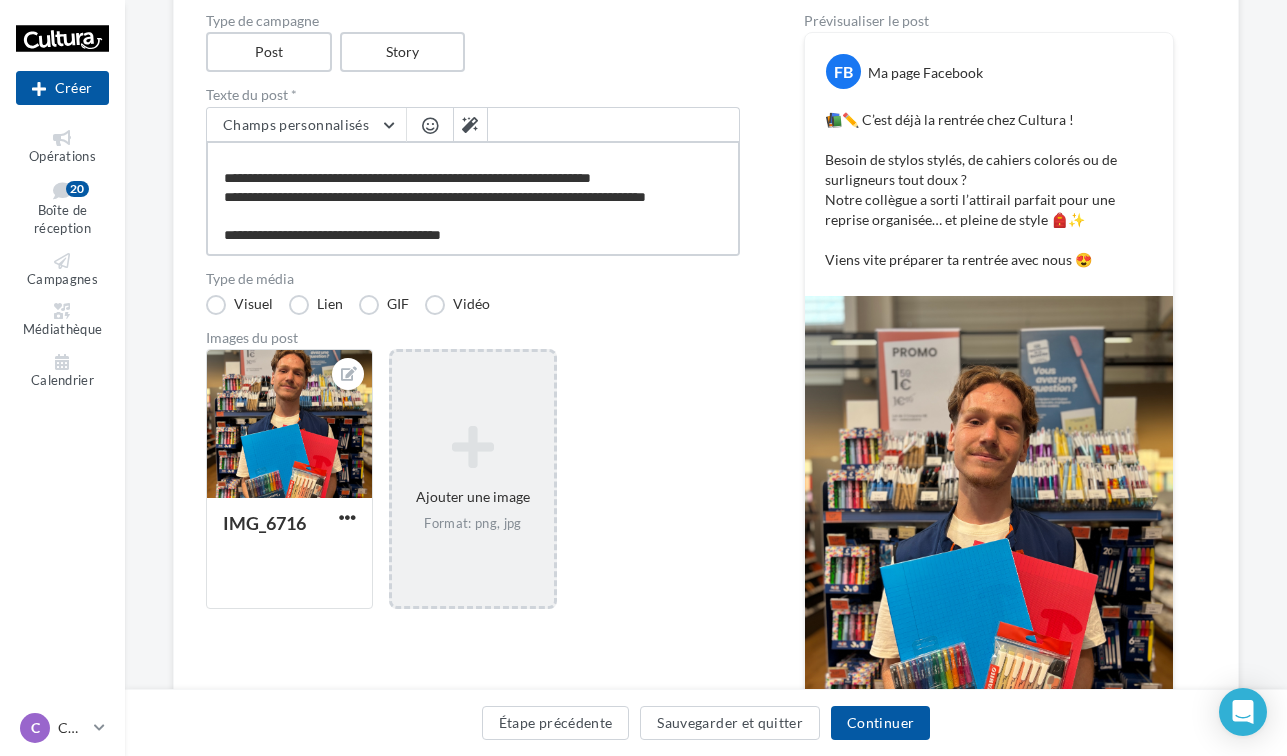 scroll, scrollTop: 19, scrollLeft: 0, axis: vertical 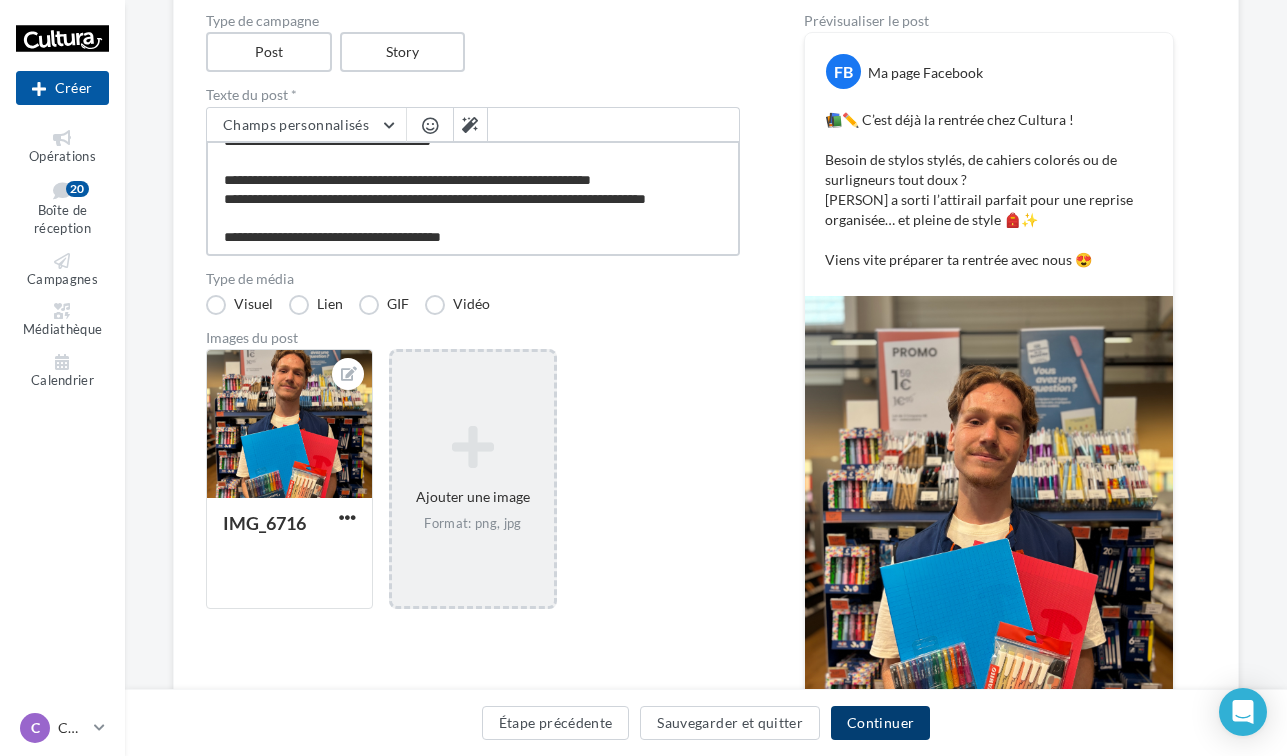 type on "**********" 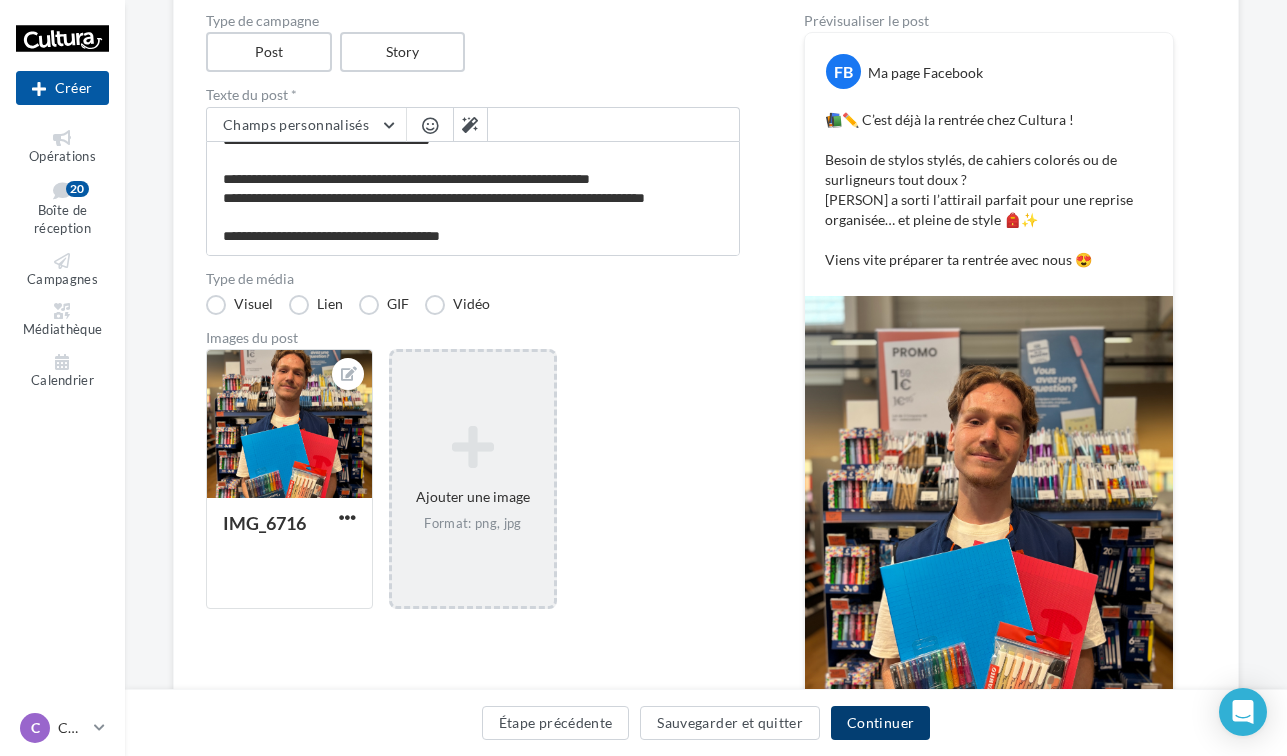 scroll, scrollTop: 17, scrollLeft: 0, axis: vertical 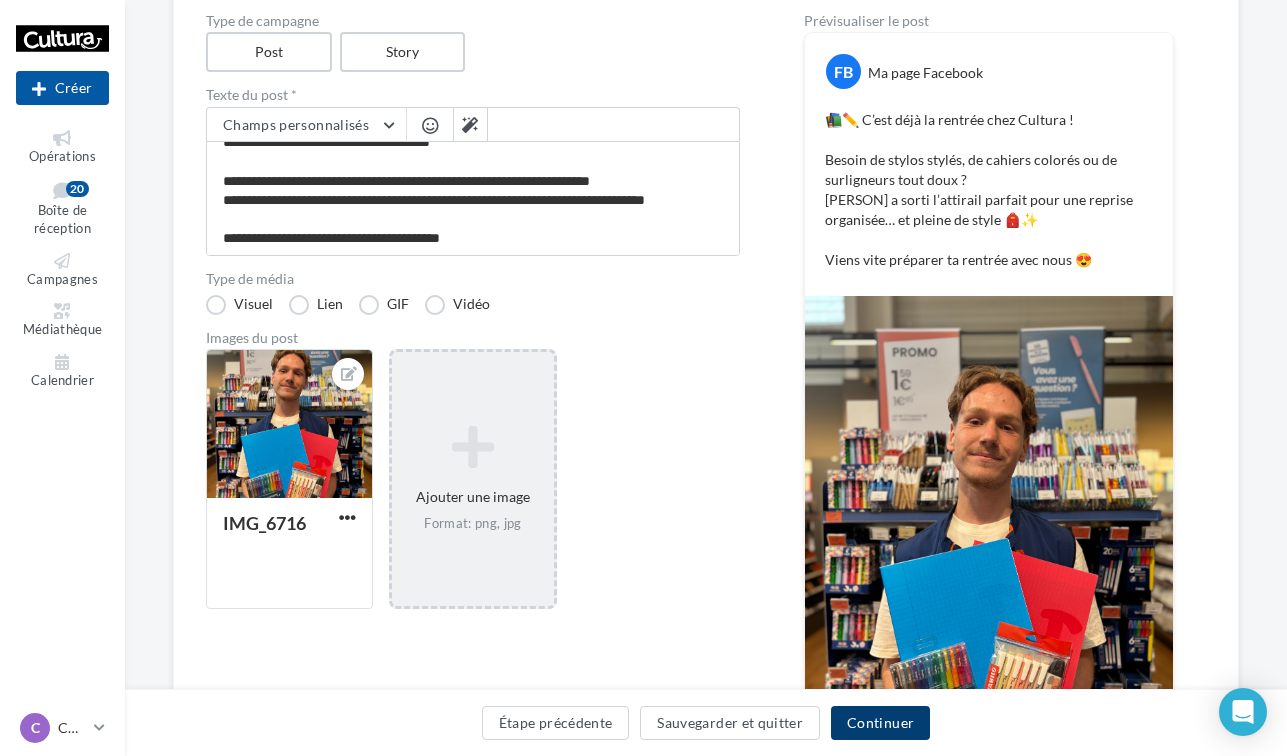 click on "Continuer" at bounding box center (880, 723) 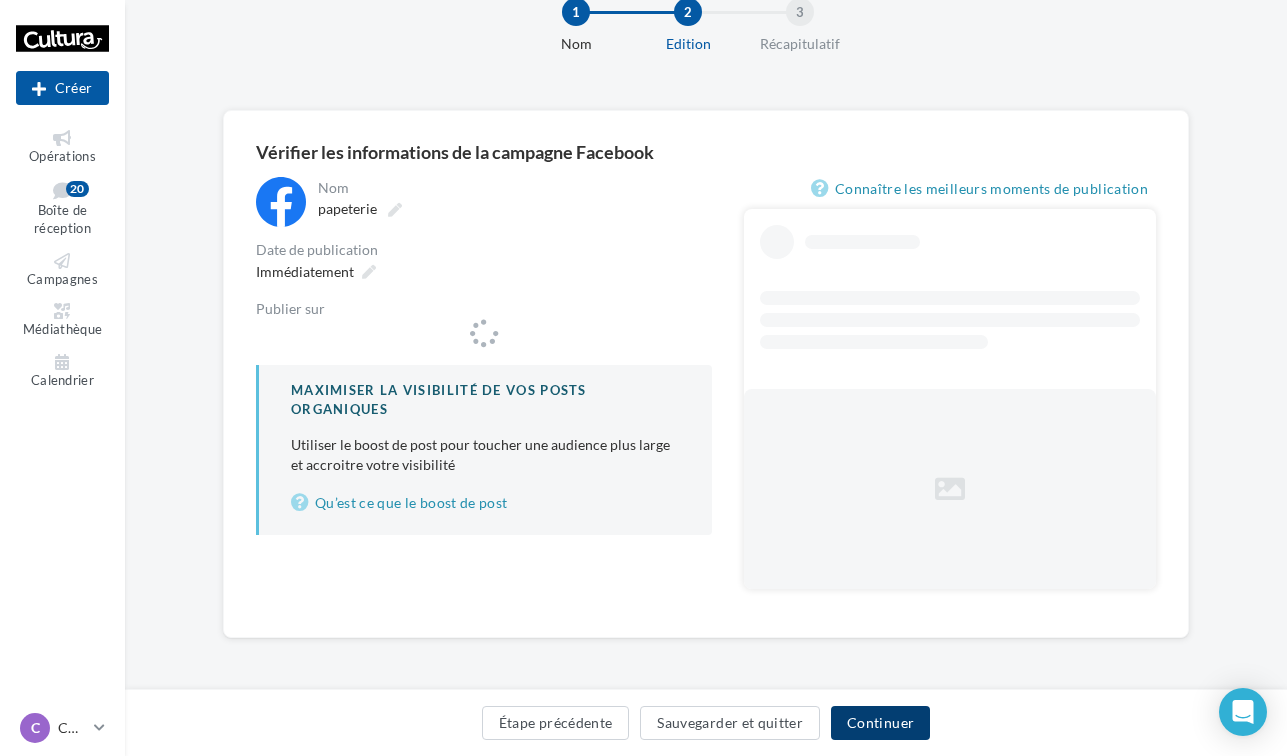 scroll, scrollTop: 58, scrollLeft: 0, axis: vertical 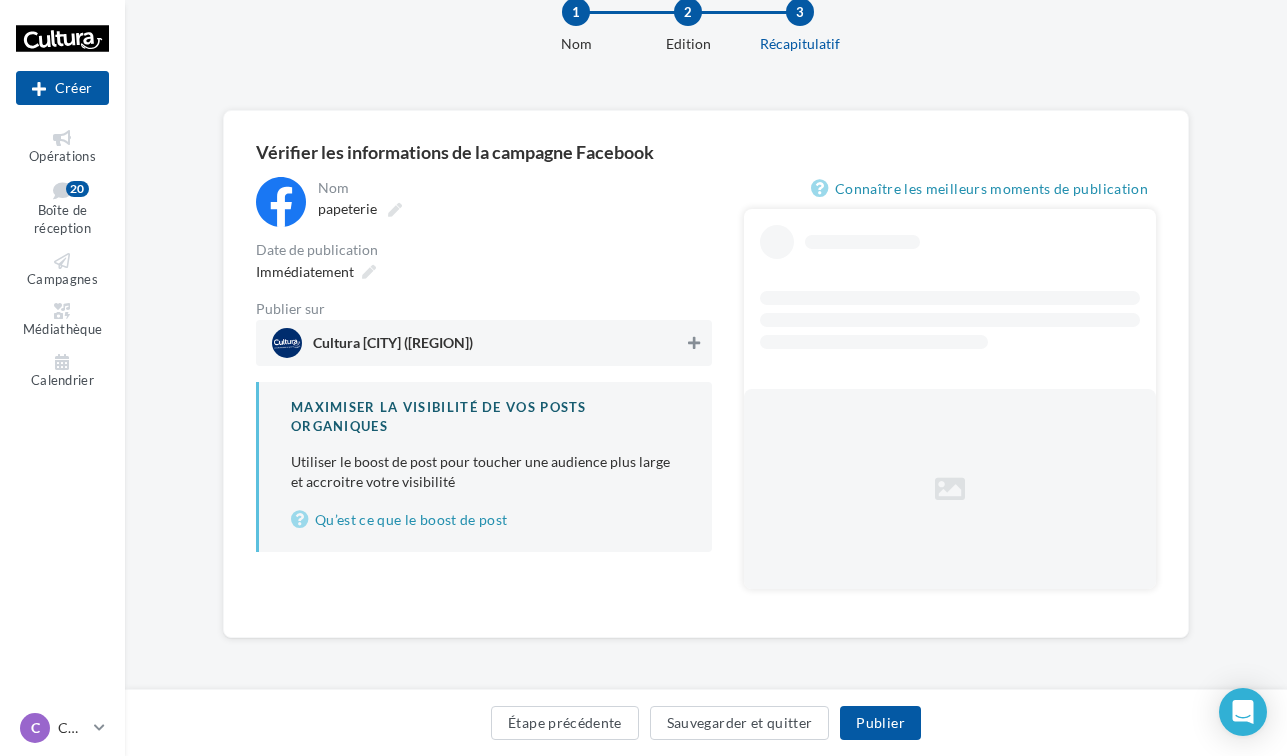 click on "Nom ********* papeterie   Date de publication Immédiatement     Publier sur
Cultura Plan de Campagne (Cabriès)
Maximiser la visibilité de vos posts organiques Utiliser le boost de post pour toucher une audience plus large et accroitre votre visibilité Qu’est ce que le boost de post" at bounding box center [484, 364] 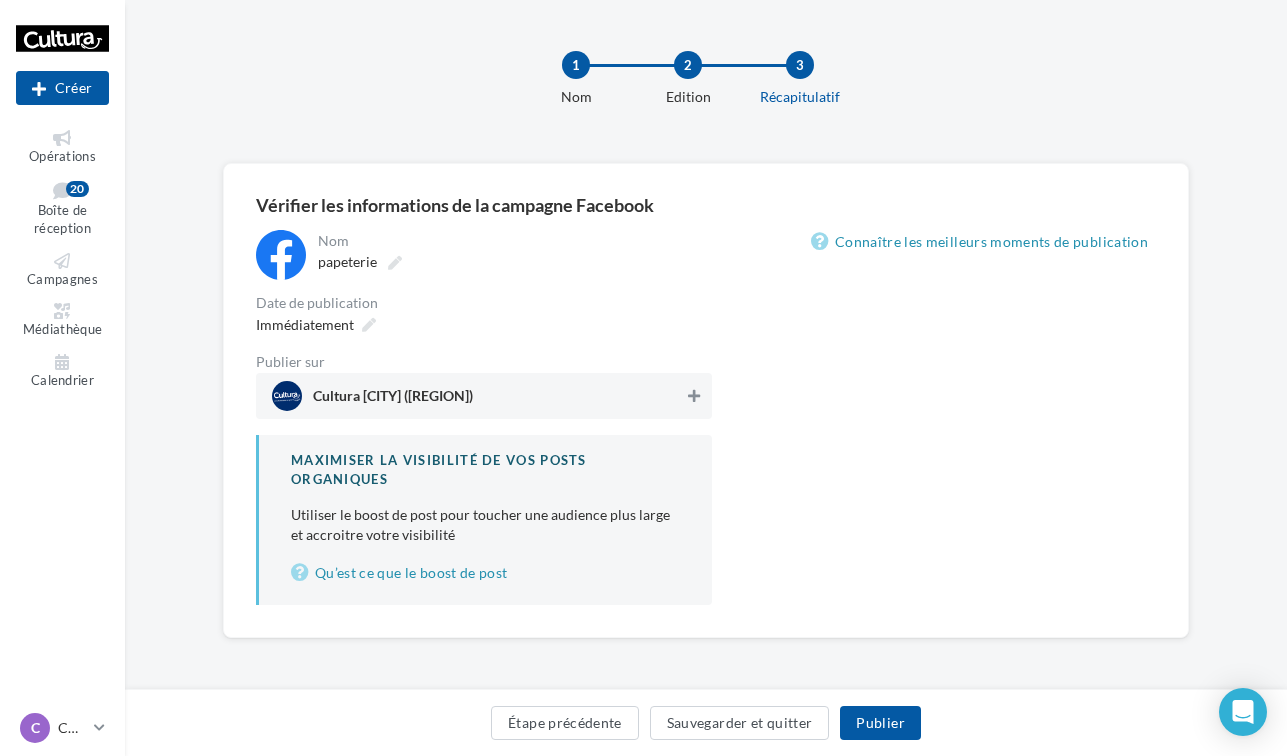 scroll, scrollTop: 3, scrollLeft: 0, axis: vertical 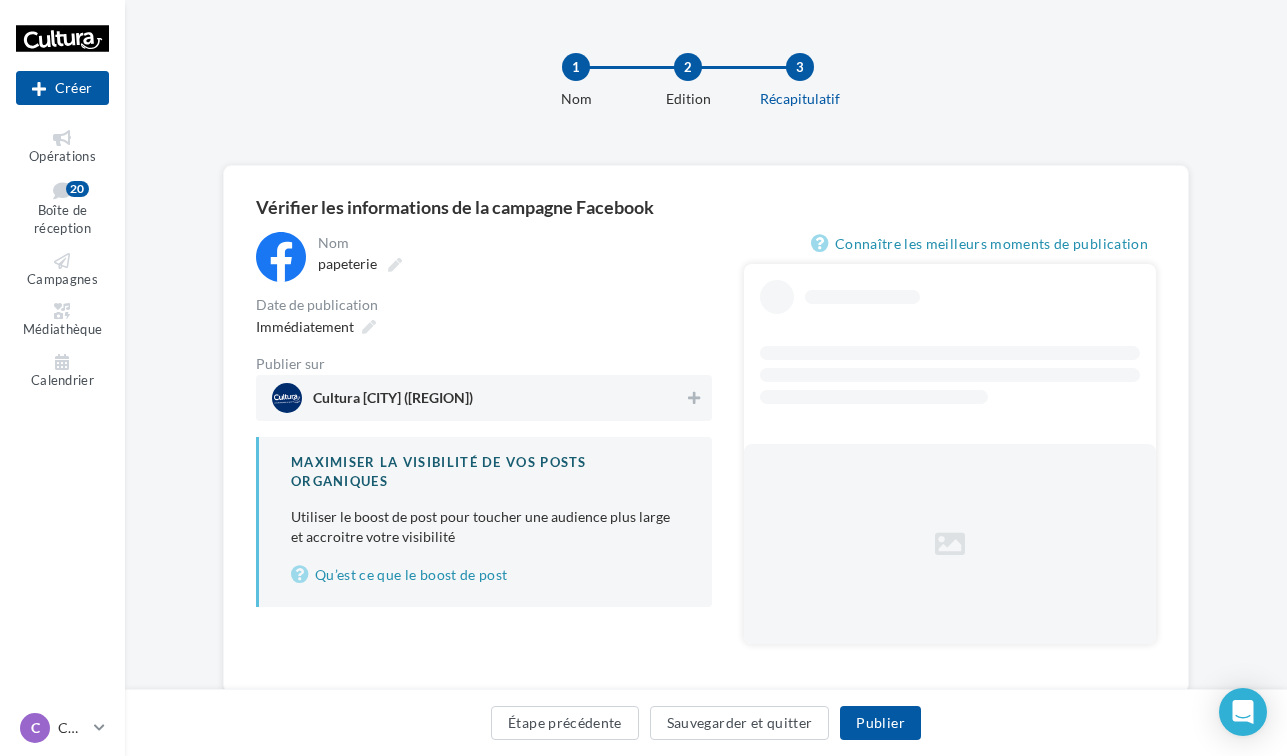 click at bounding box center [694, 400] 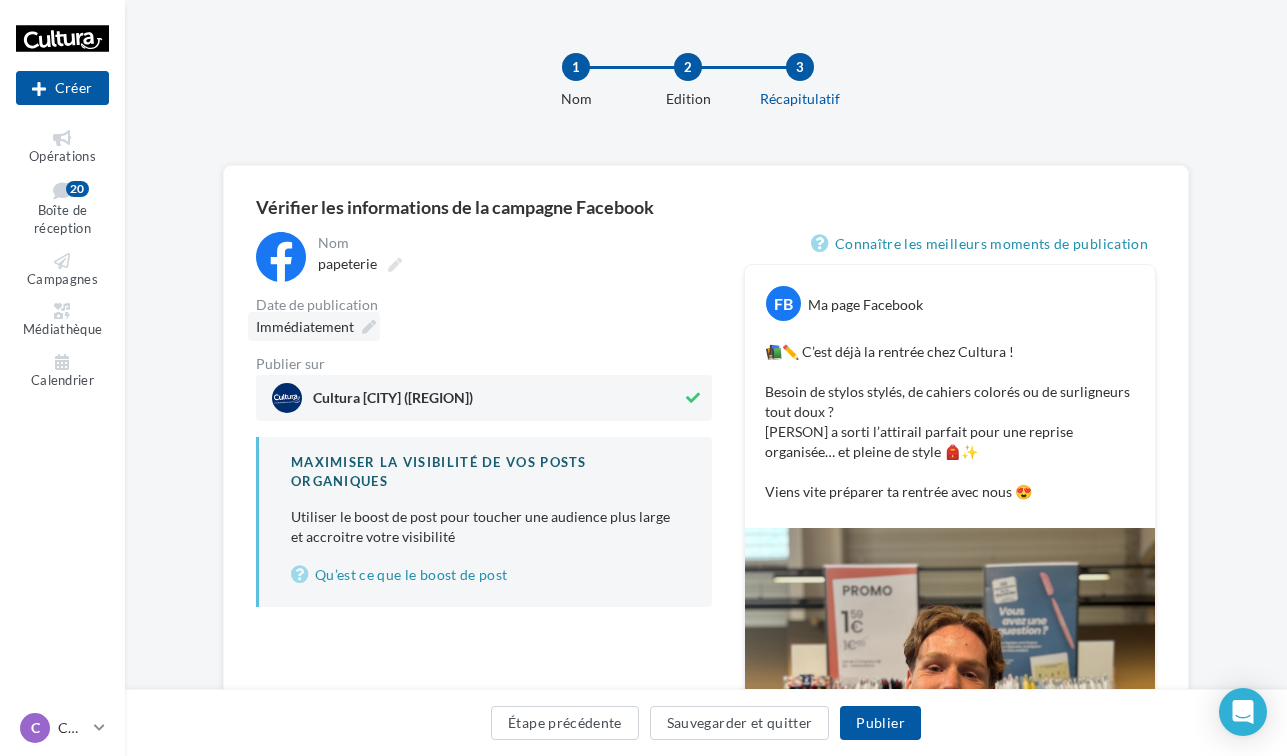 click at bounding box center [369, 327] 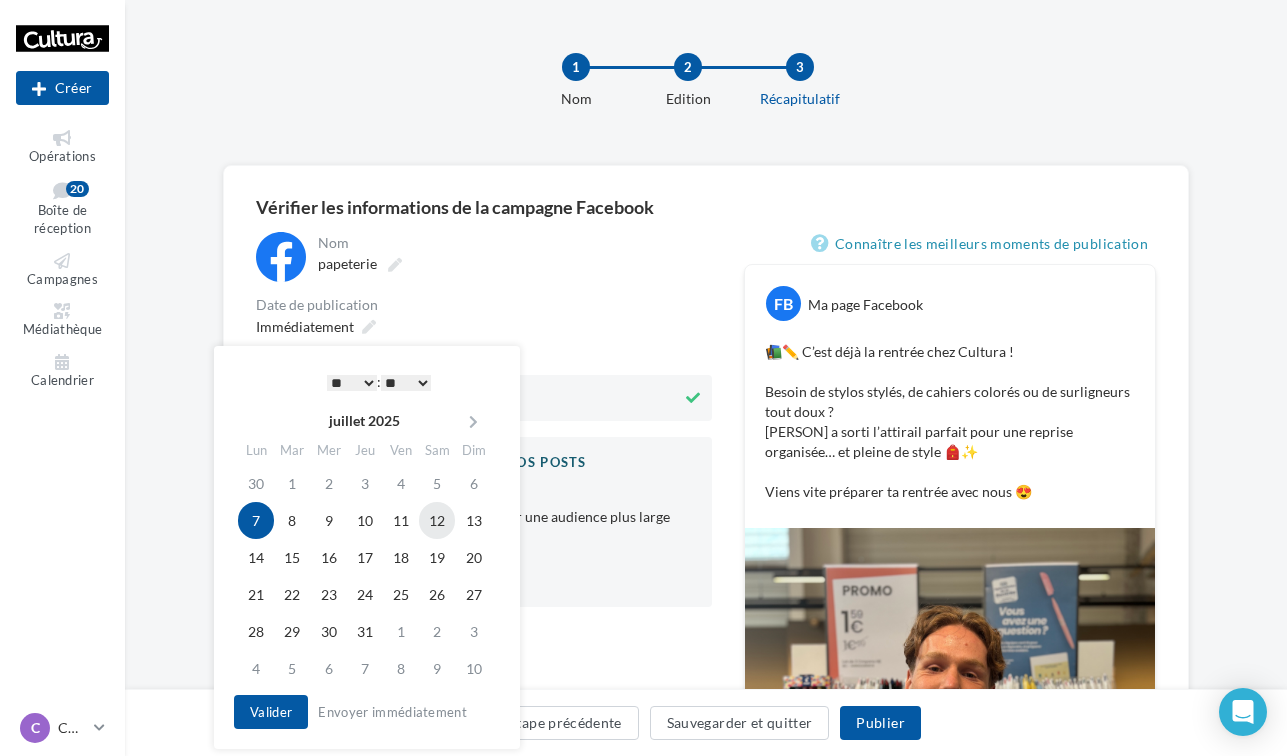 click on "12" at bounding box center (437, 520) 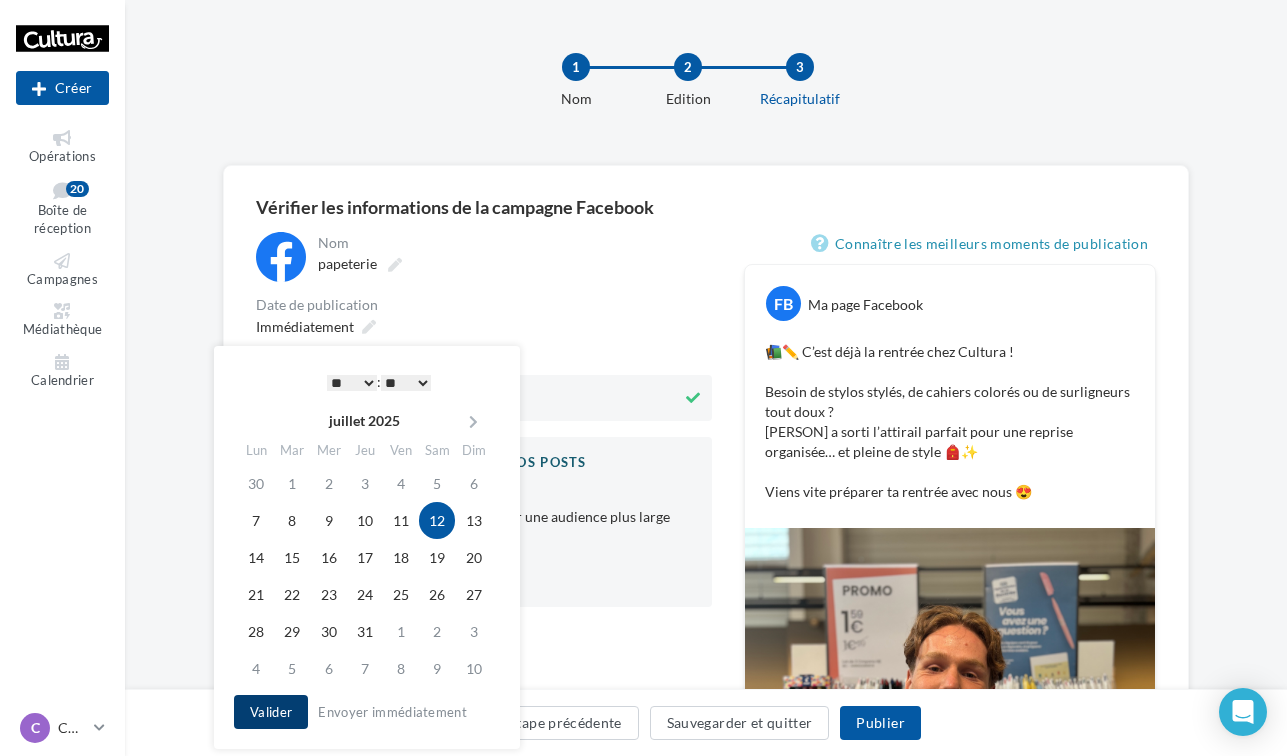 click on "Valider" at bounding box center [271, 712] 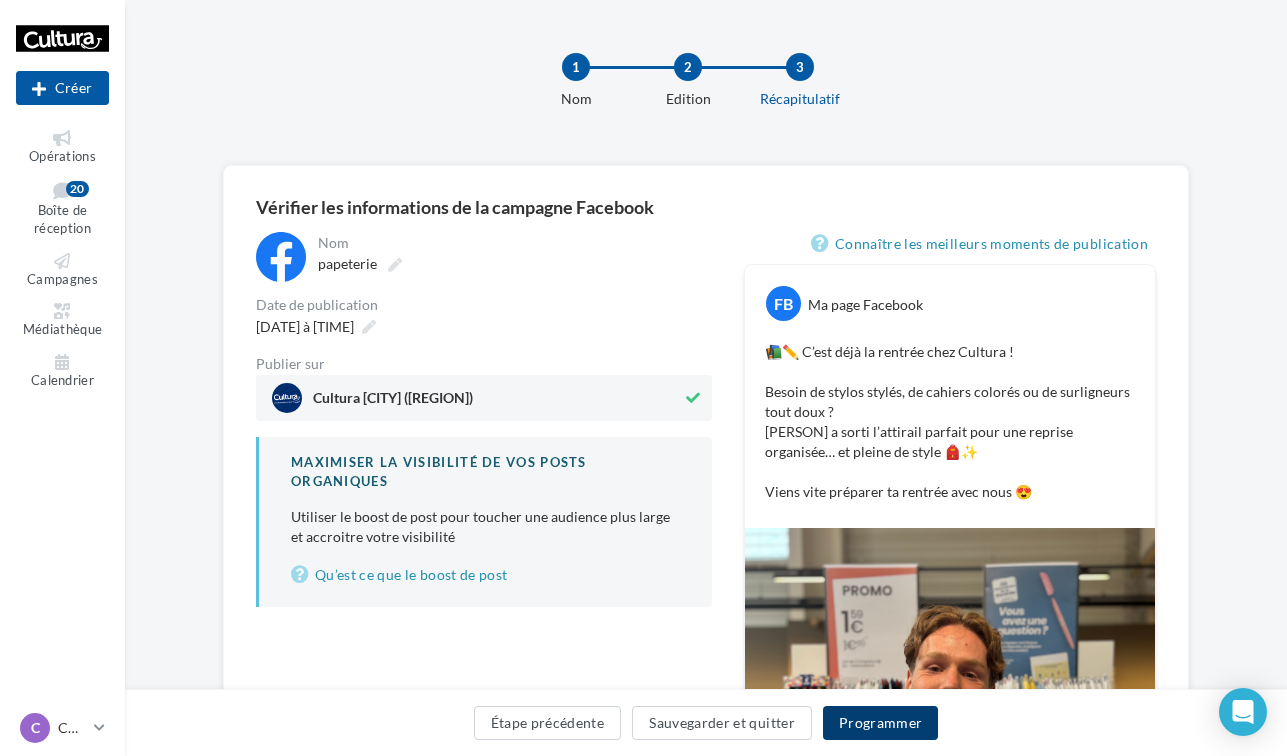click on "Programmer" at bounding box center (881, 723) 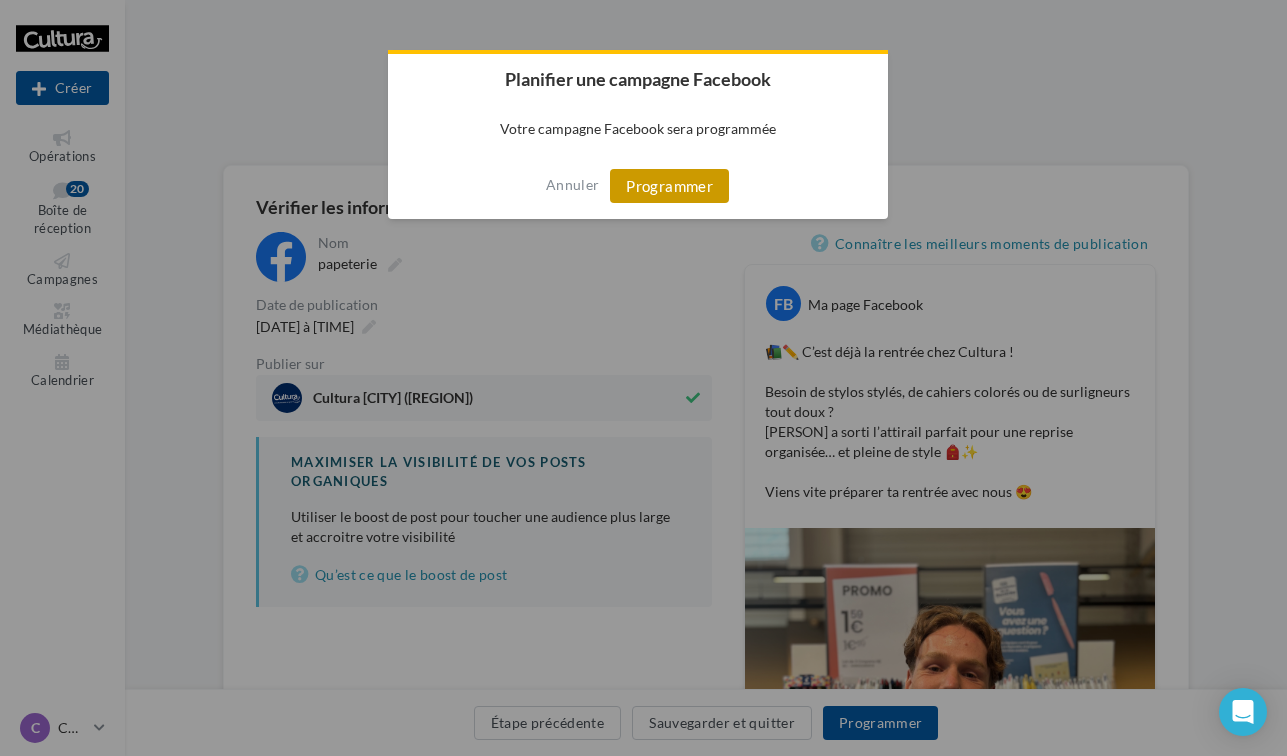 click on "Programmer" at bounding box center (669, 186) 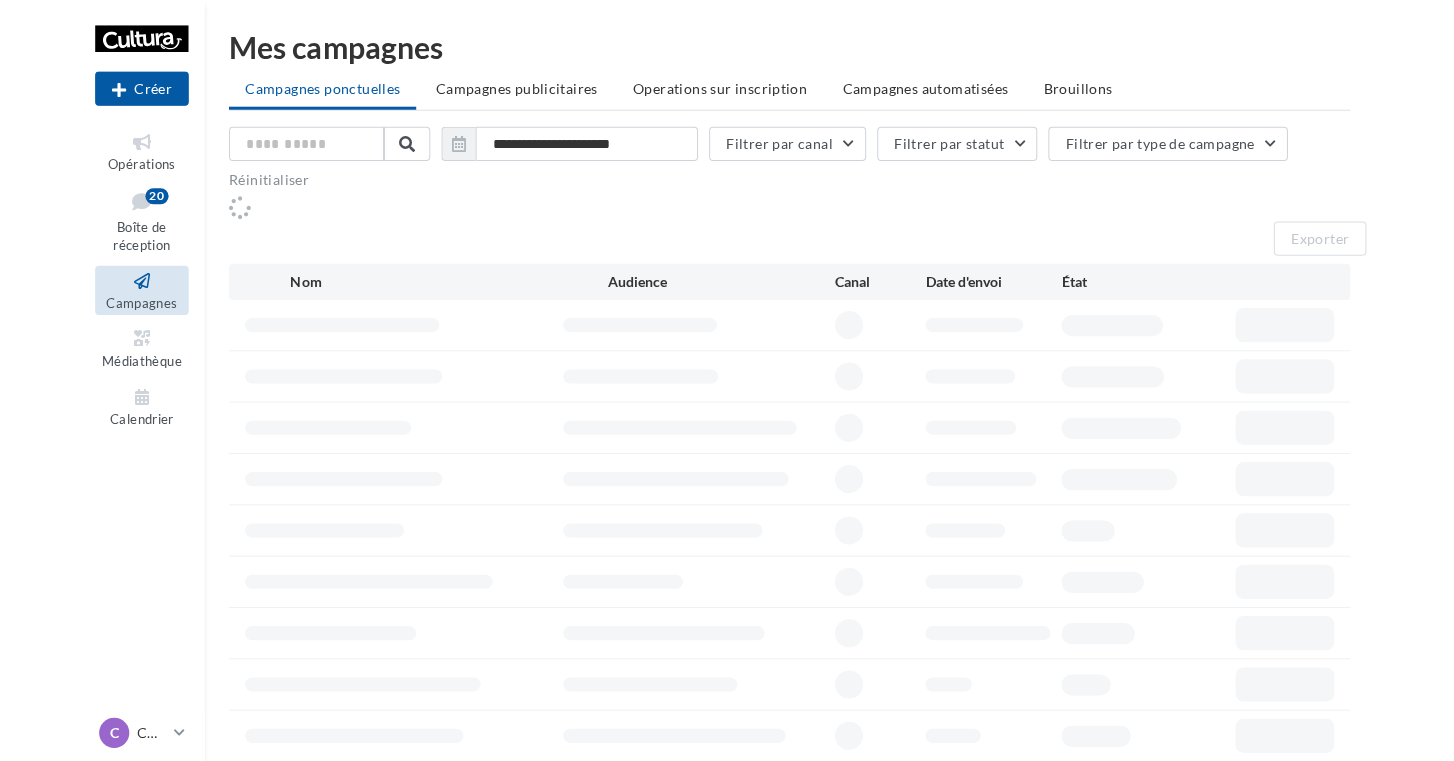 scroll, scrollTop: 0, scrollLeft: 0, axis: both 